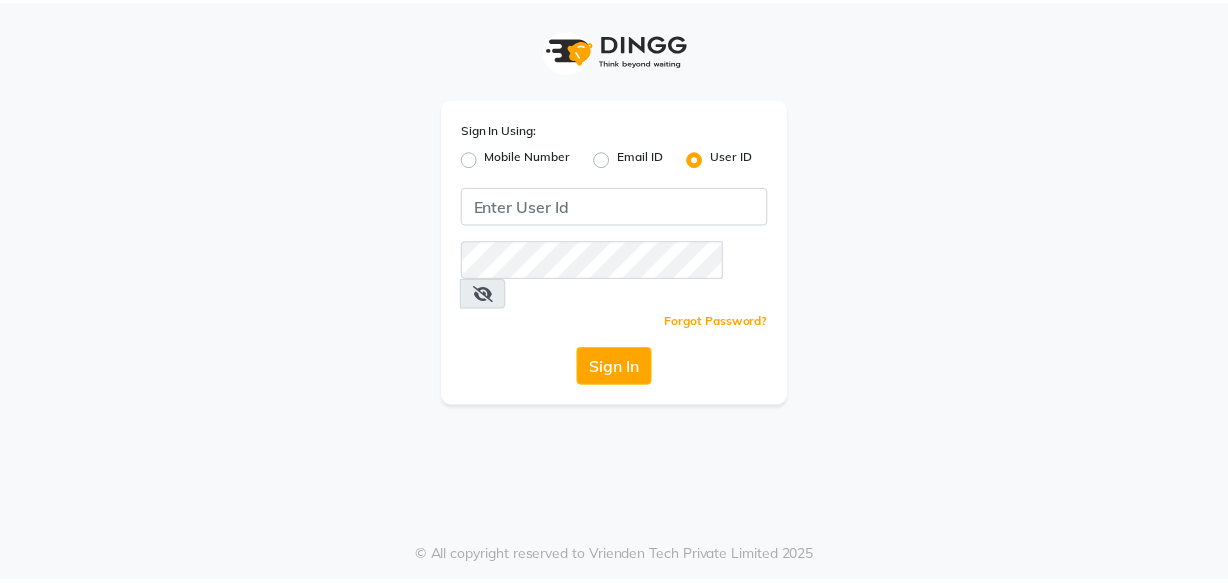scroll, scrollTop: 0, scrollLeft: 0, axis: both 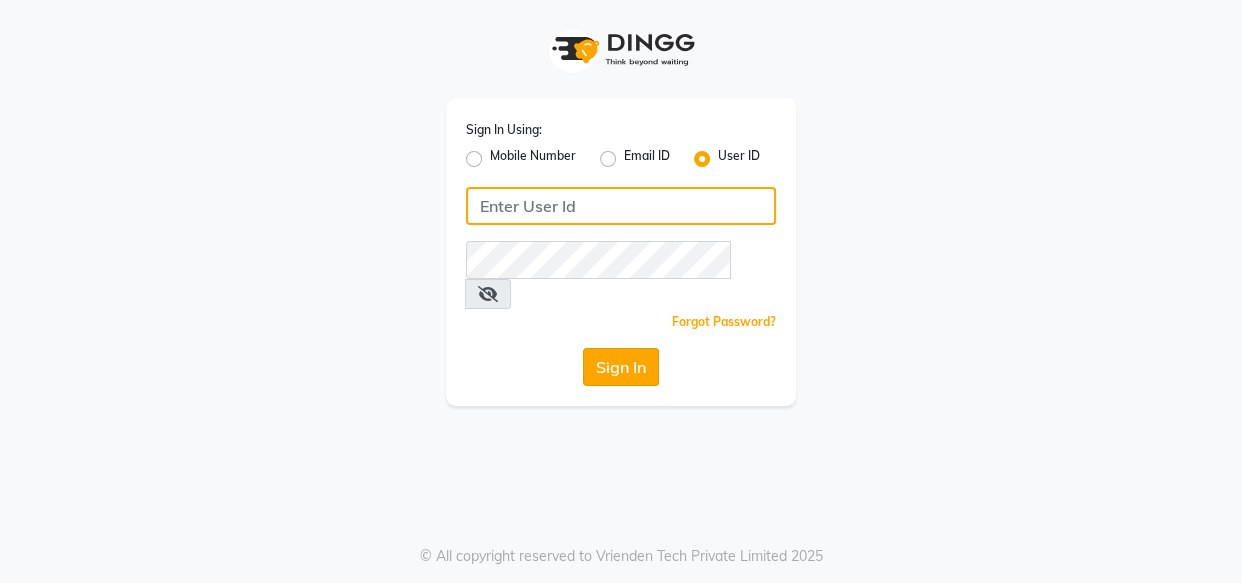 type on "invoke" 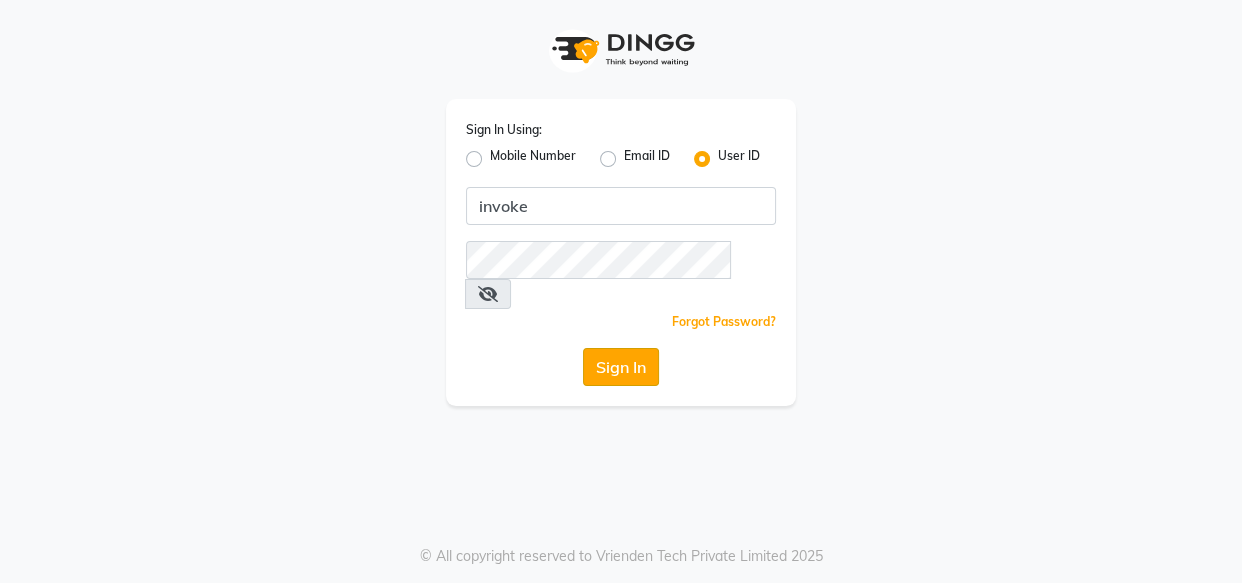 click on "Sign In" 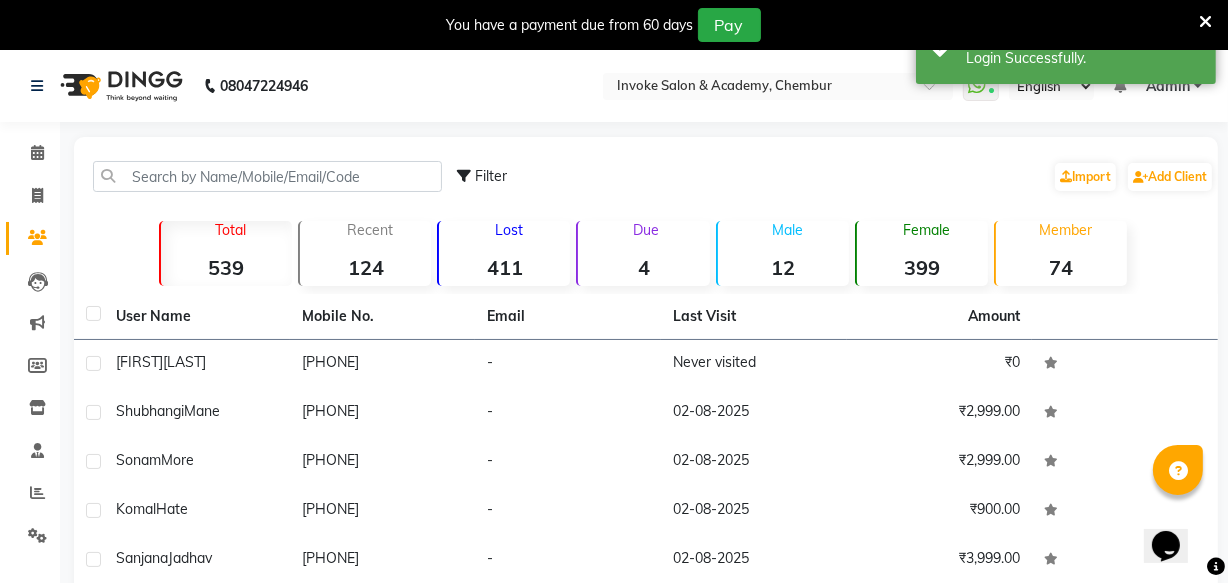 scroll, scrollTop: 0, scrollLeft: 0, axis: both 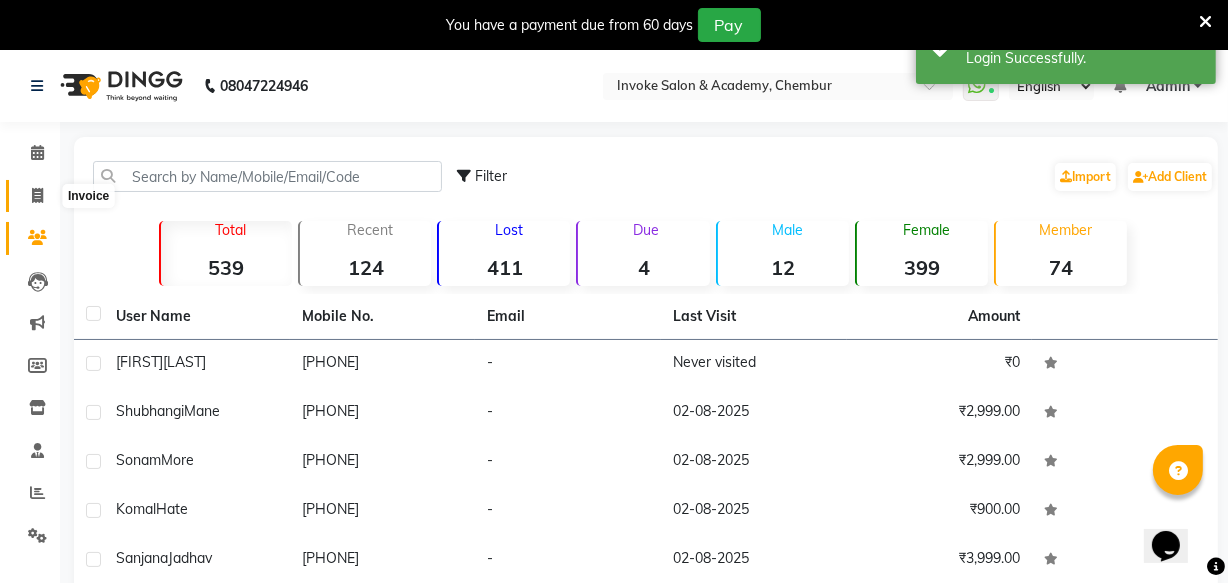 click 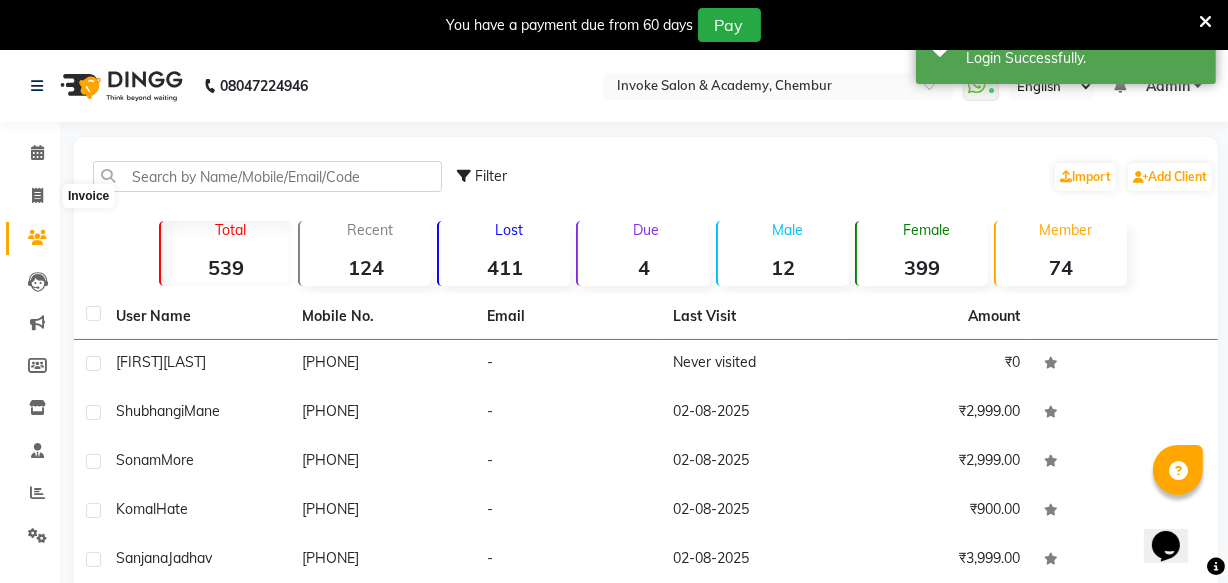 select on "5499" 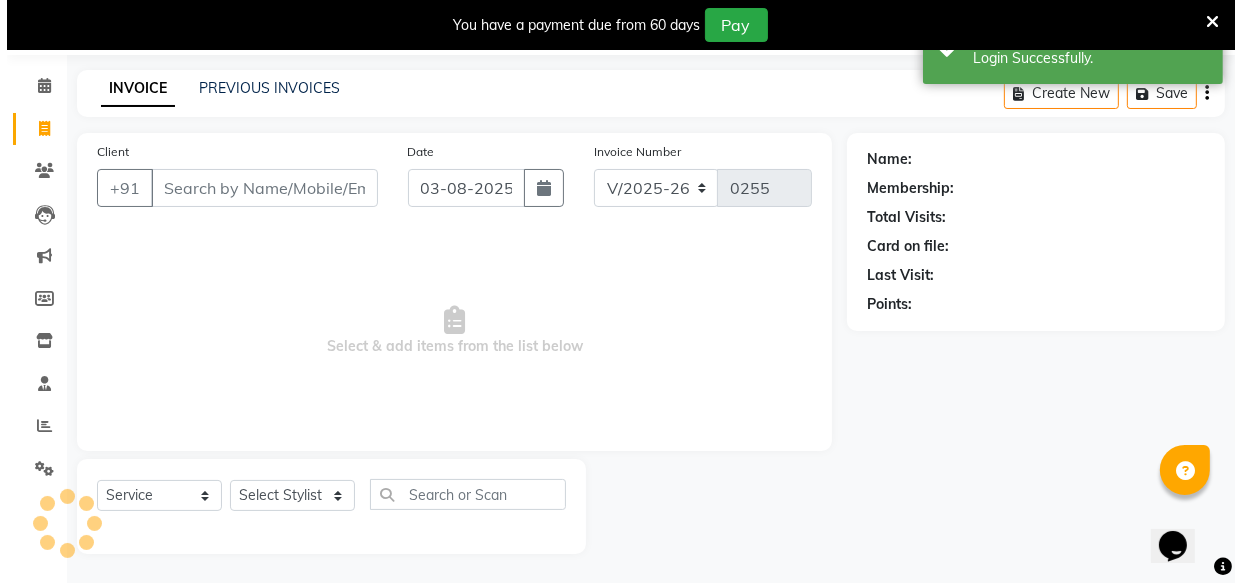 scroll, scrollTop: 69, scrollLeft: 0, axis: vertical 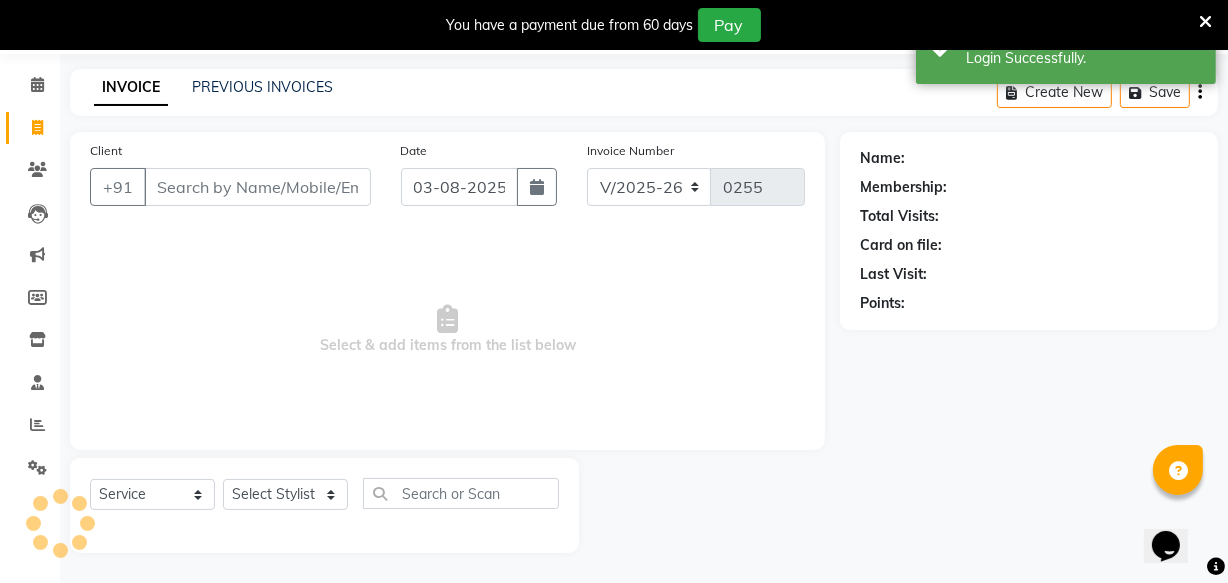 click on "Client" at bounding box center [257, 187] 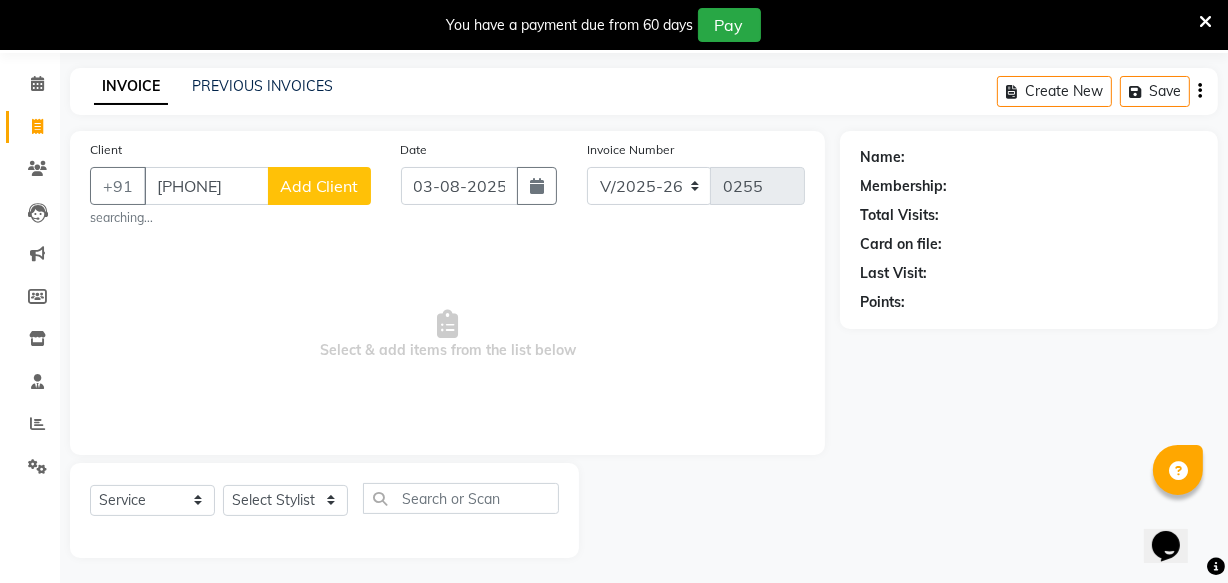 type on "[PHONE]" 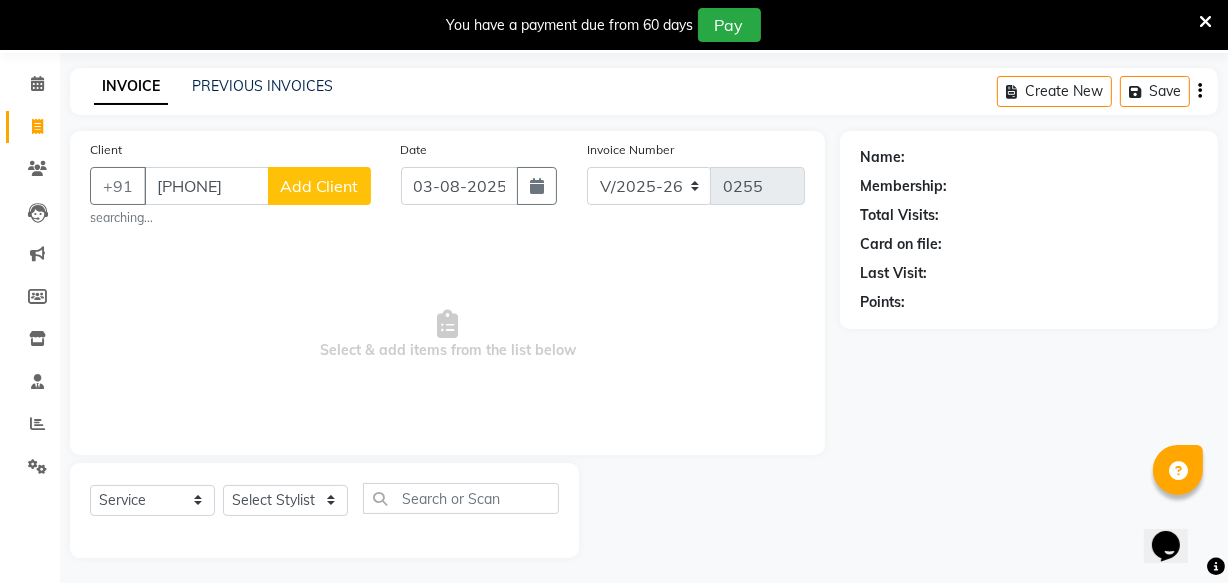 click on "Add Client" 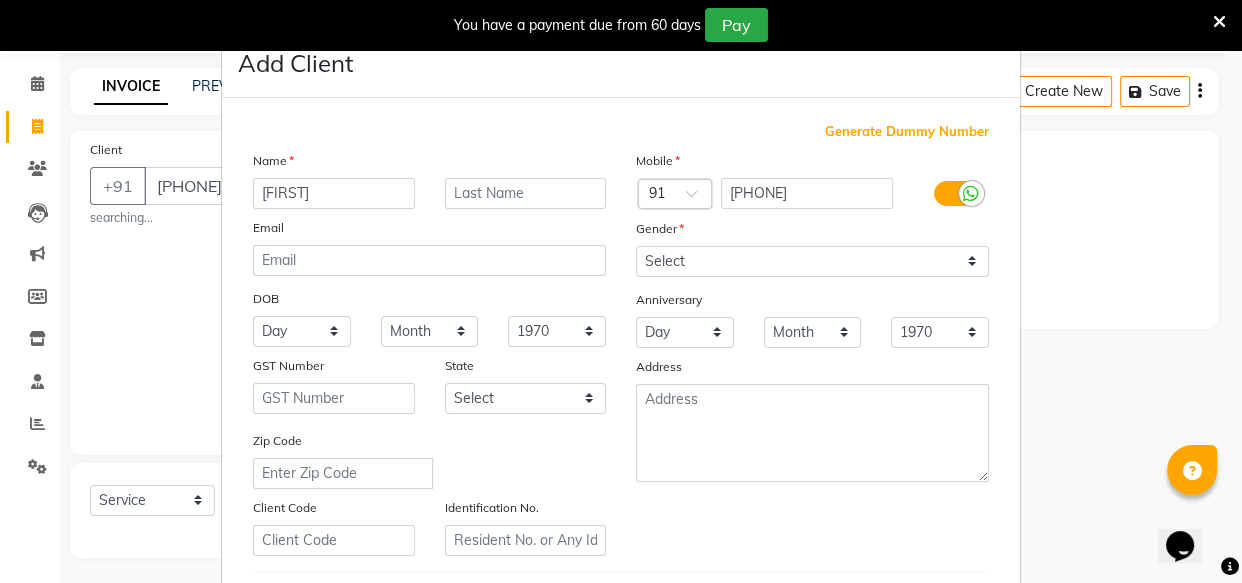 type on "[FIRST]" 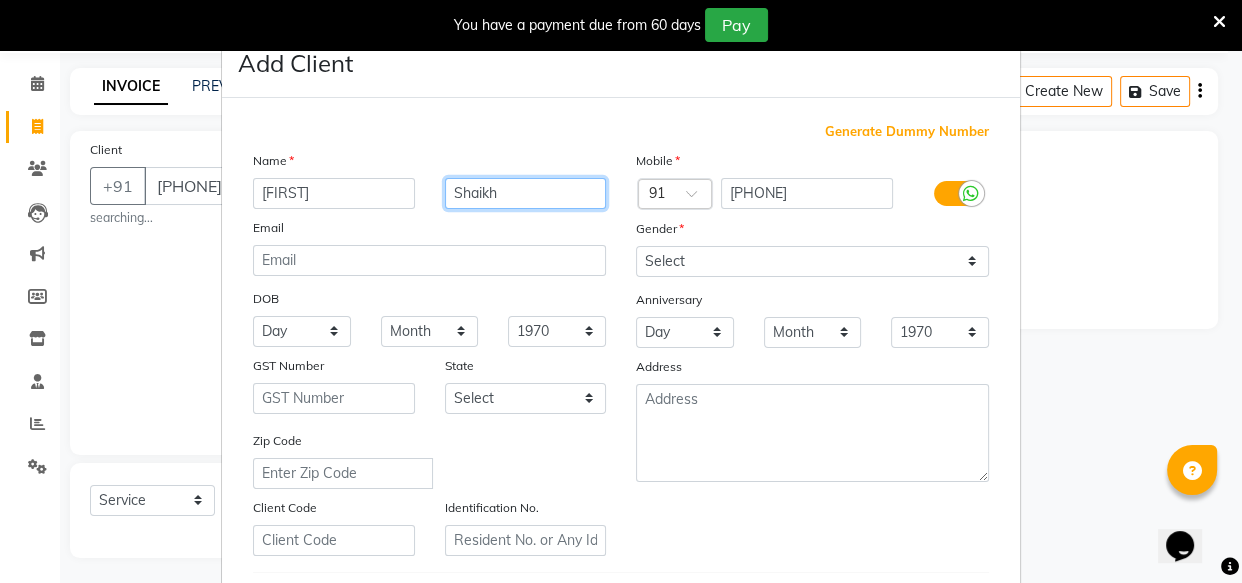 type on "Shaikh" 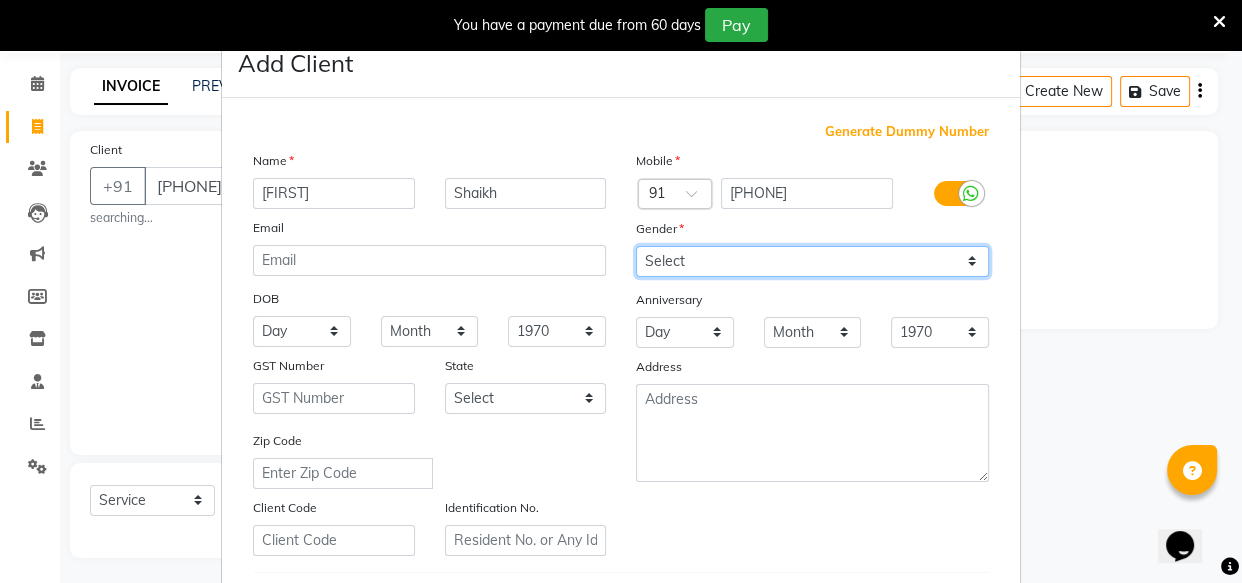 click on "Select Male Female Other Prefer Not To Say" at bounding box center (812, 261) 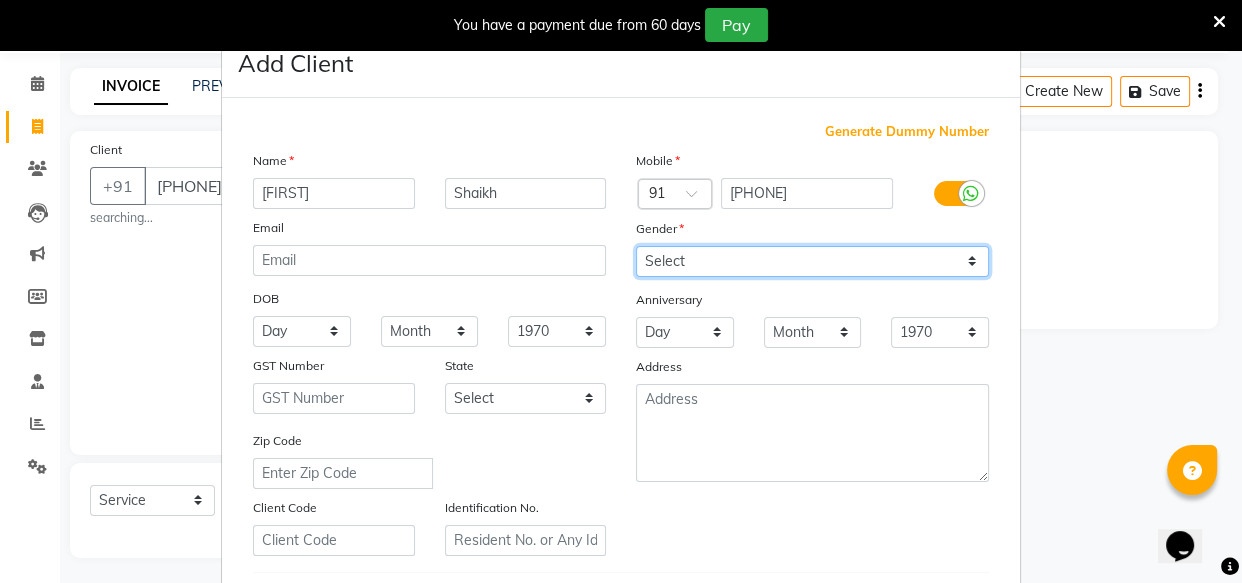 select on "female" 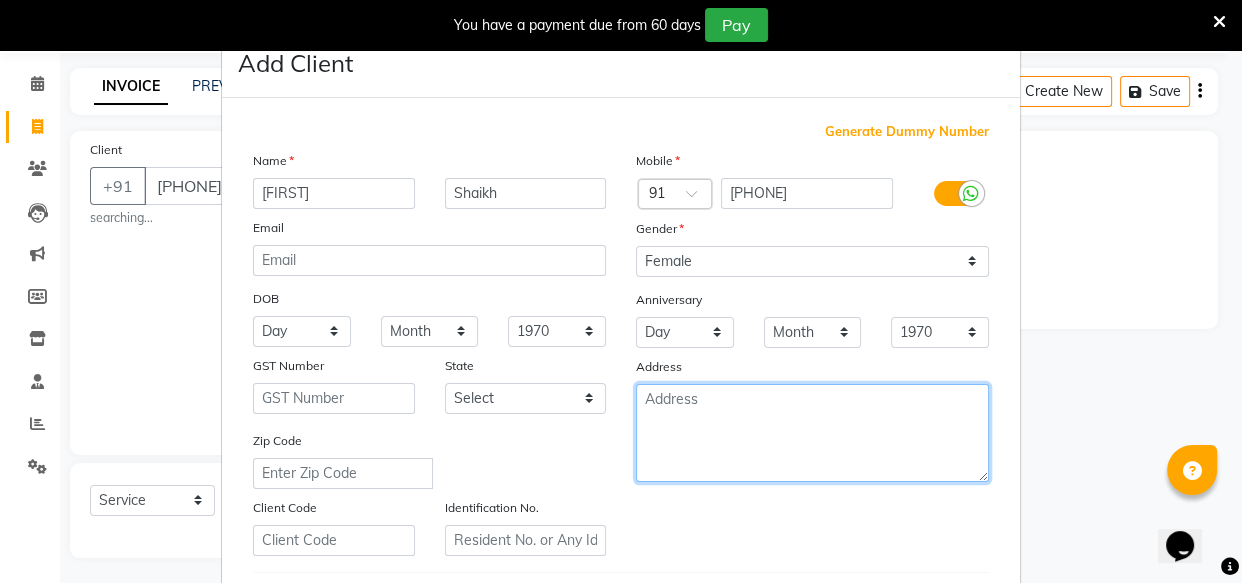 click at bounding box center [812, 433] 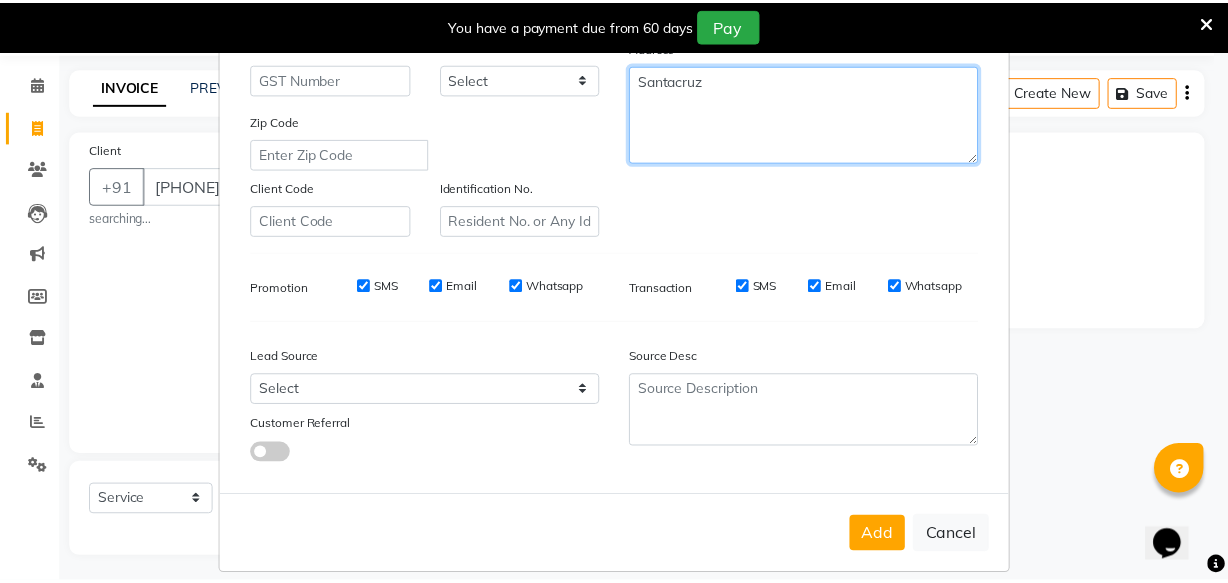 scroll, scrollTop: 346, scrollLeft: 0, axis: vertical 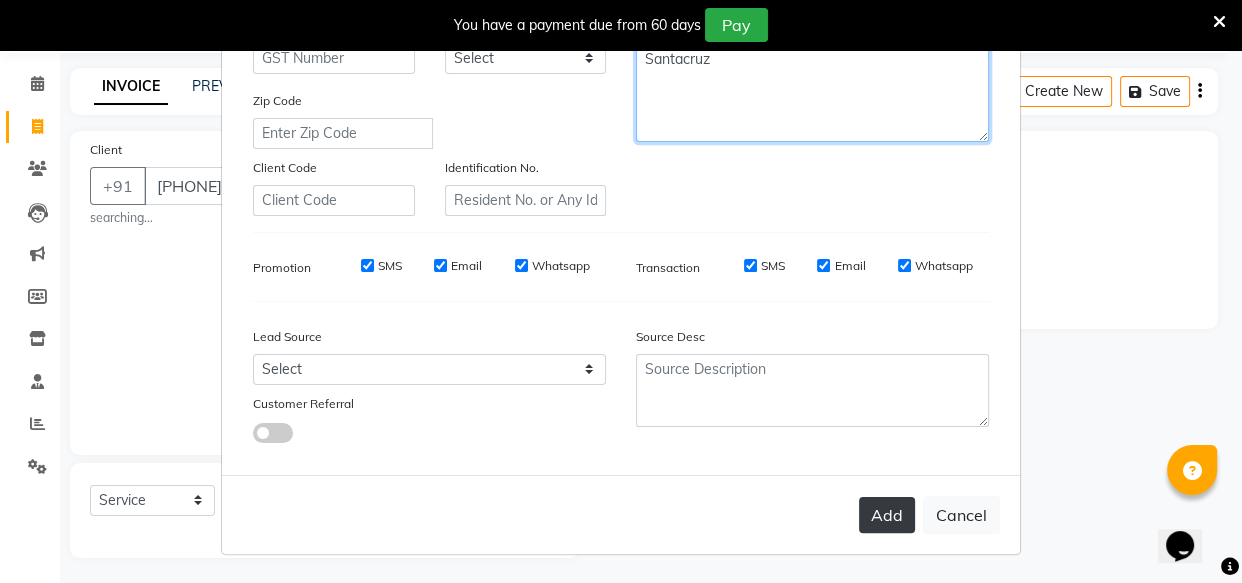 type on "Santacruz" 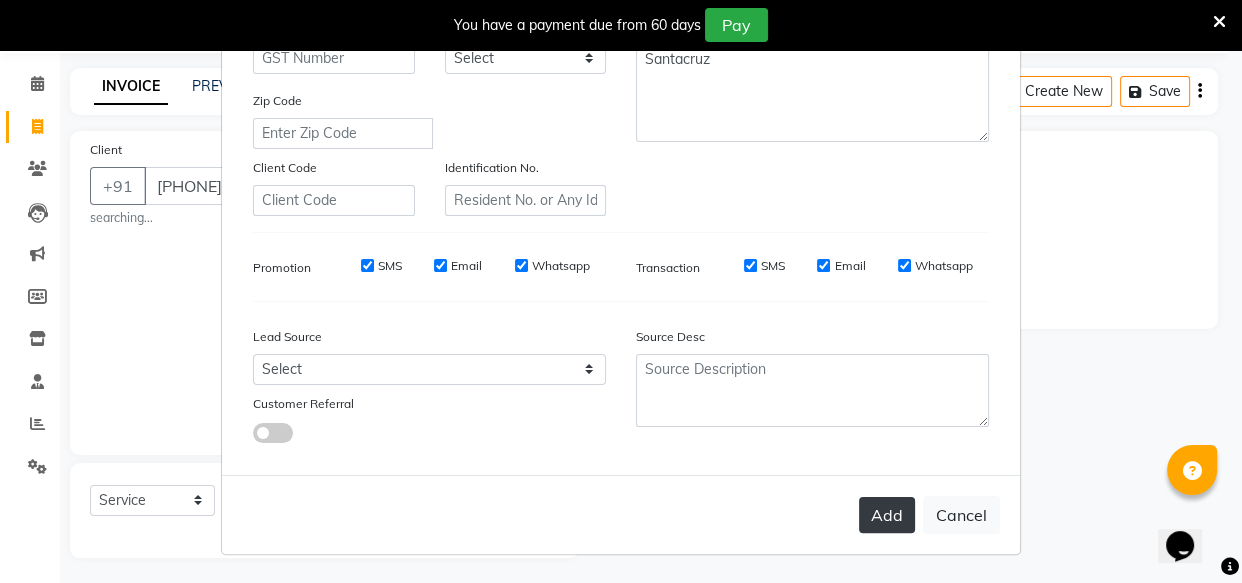 click on "Add" at bounding box center (887, 515) 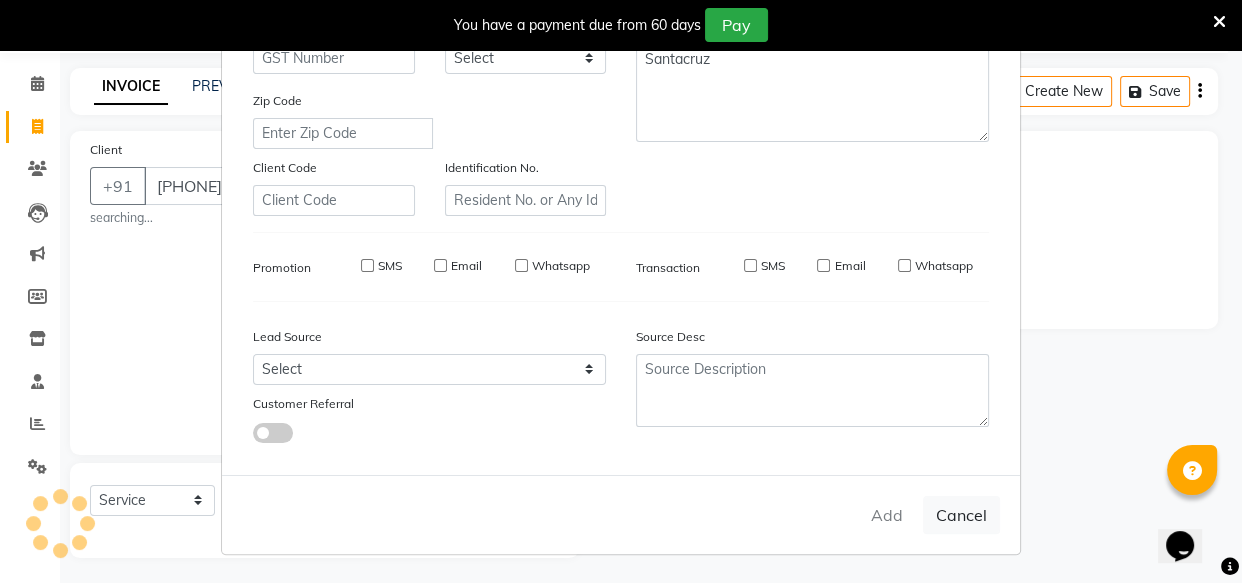 type 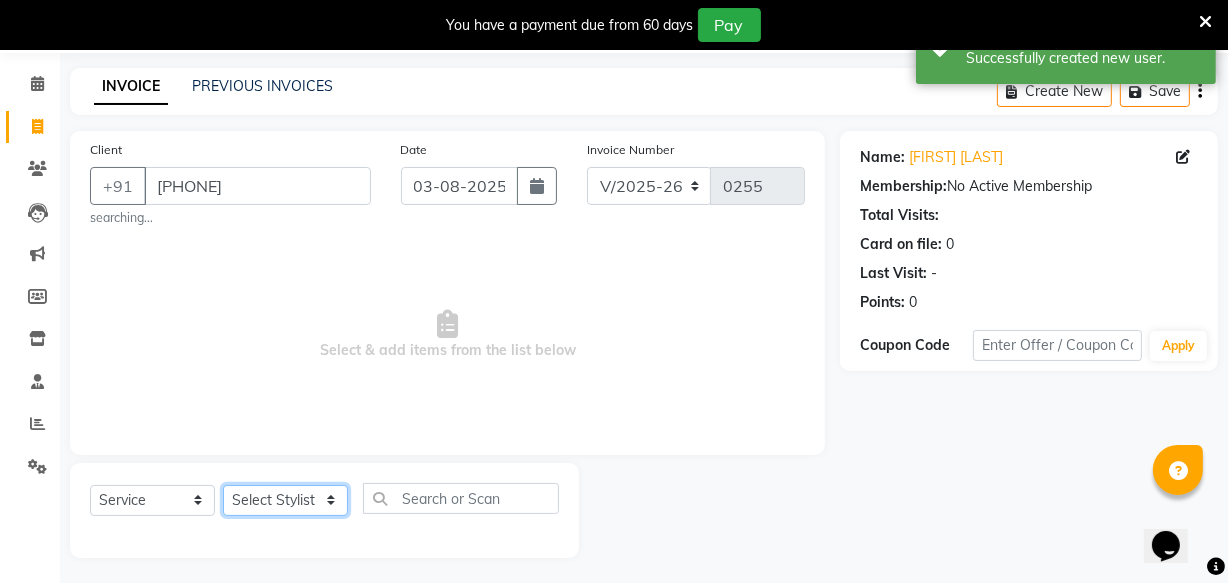 click on "Select Stylist [NAME]  [NAME] [NAME] [NAME]" 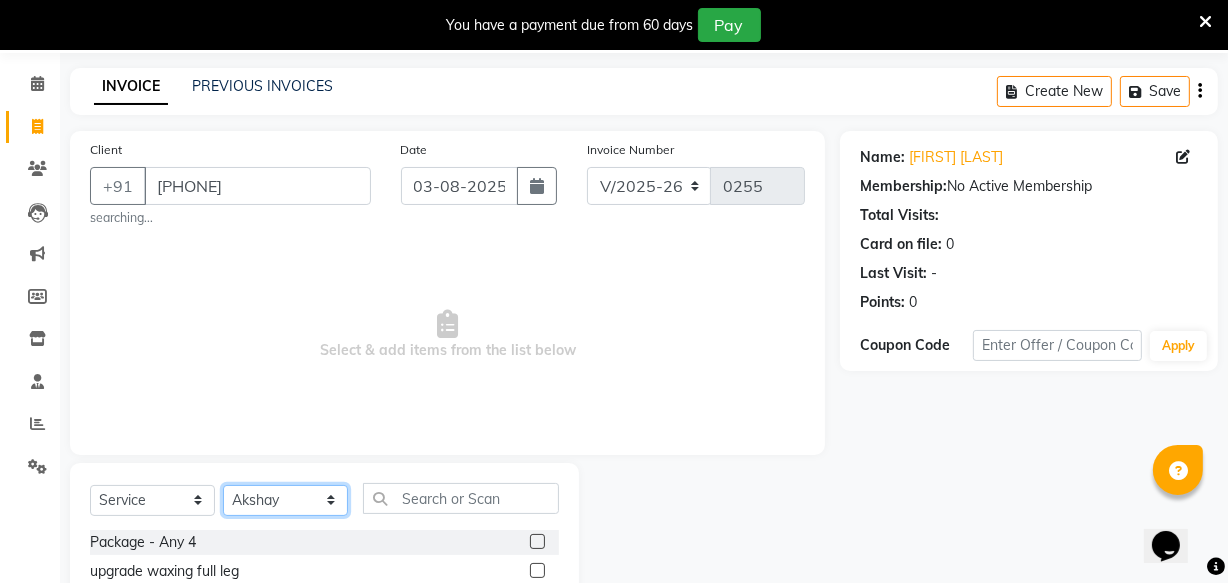 scroll, scrollTop: 160, scrollLeft: 0, axis: vertical 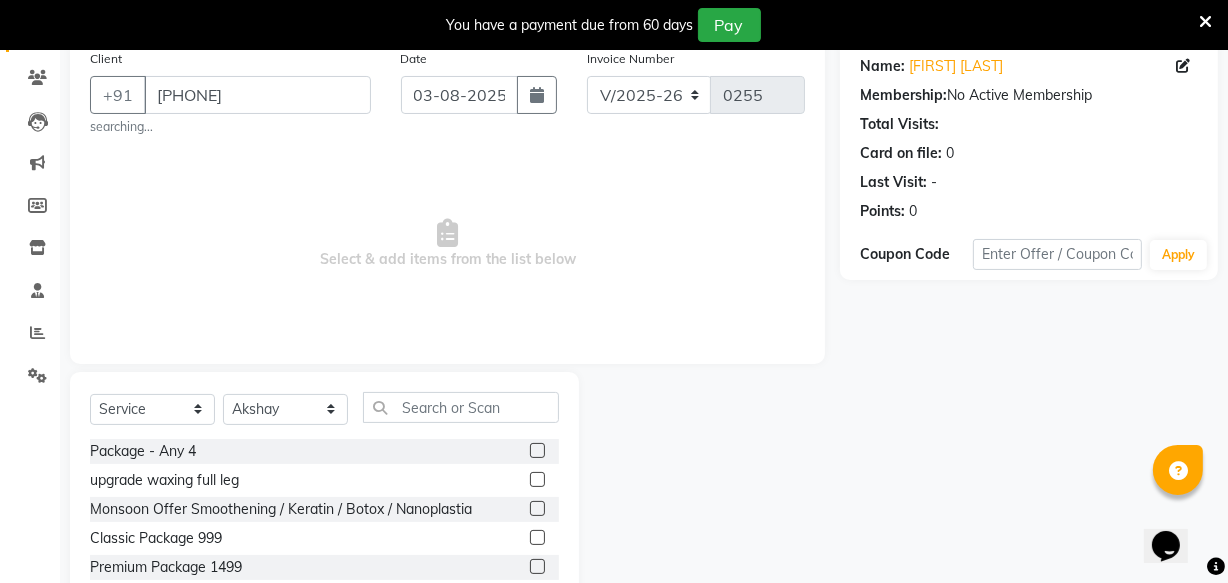 click 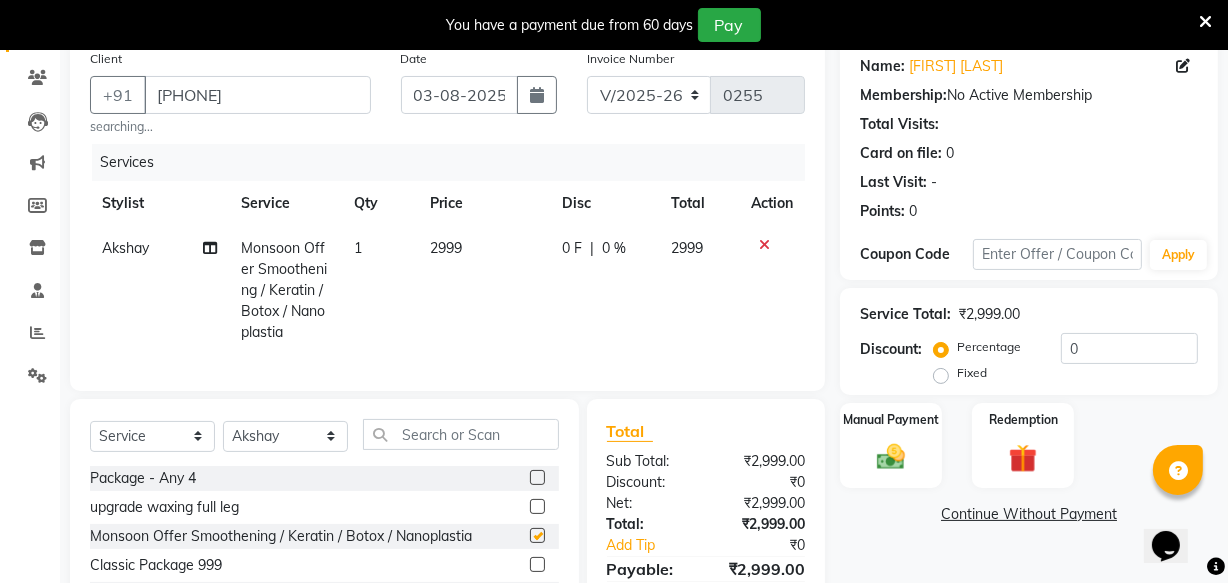 checkbox on "false" 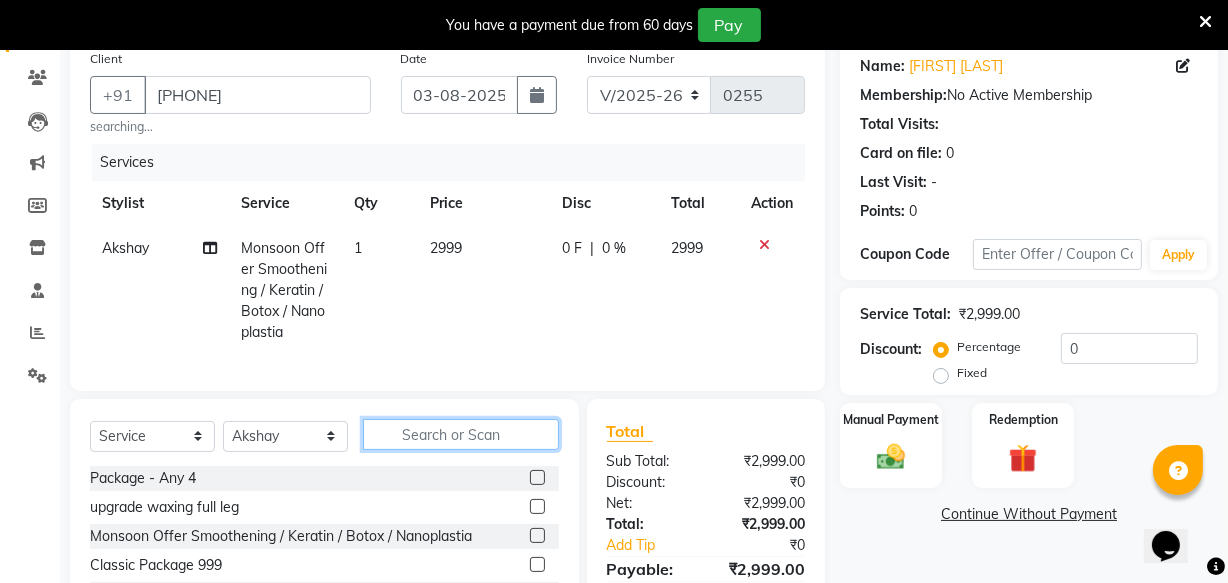 click 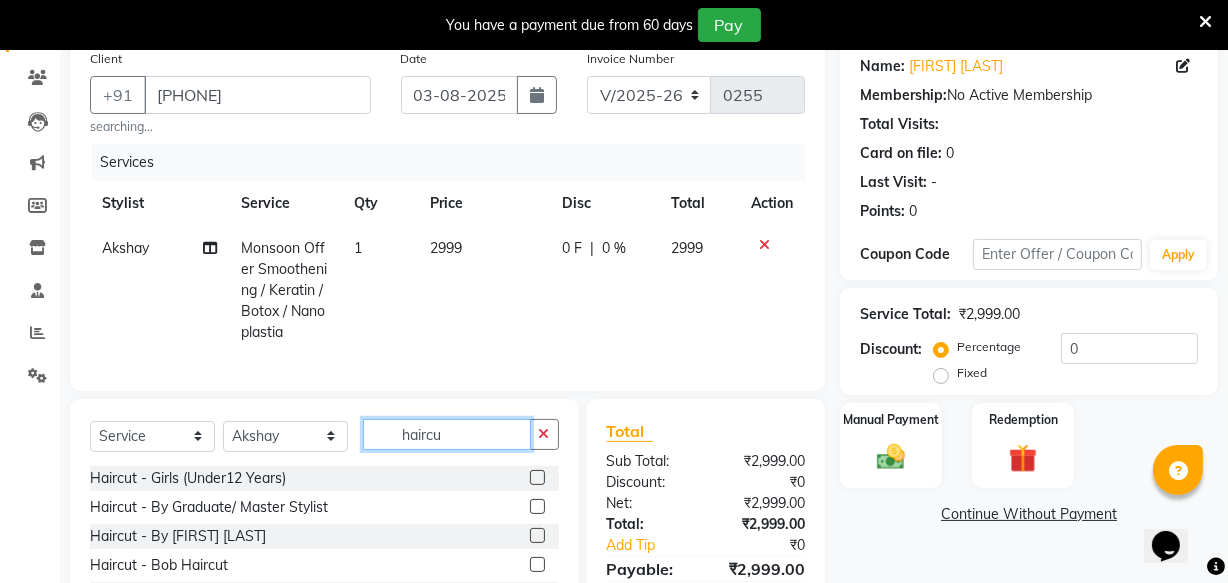 type on "haircu" 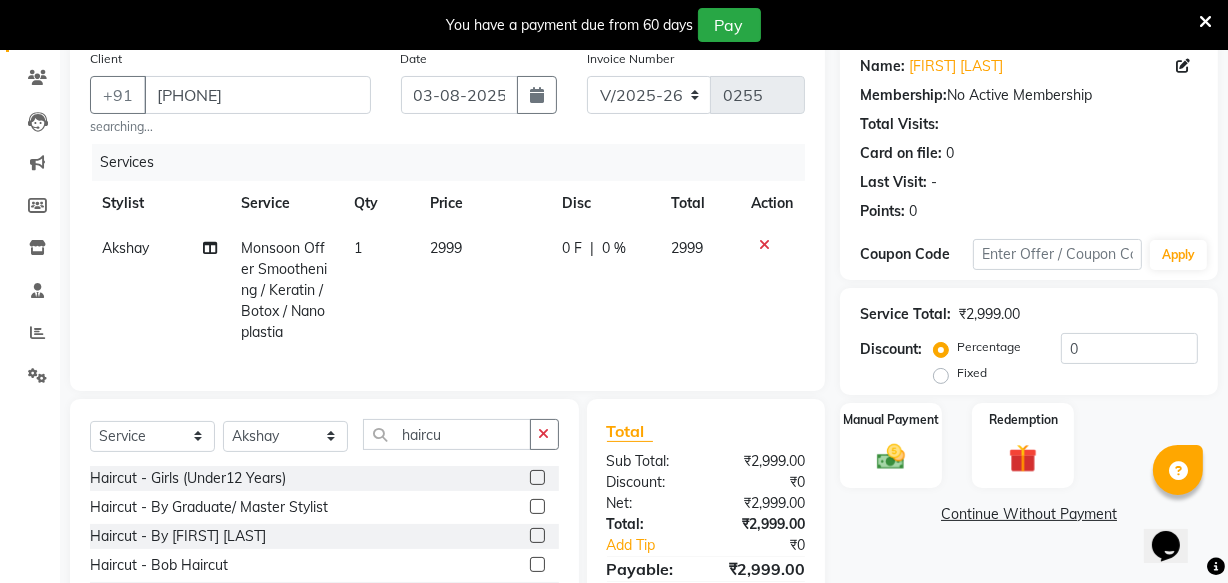click 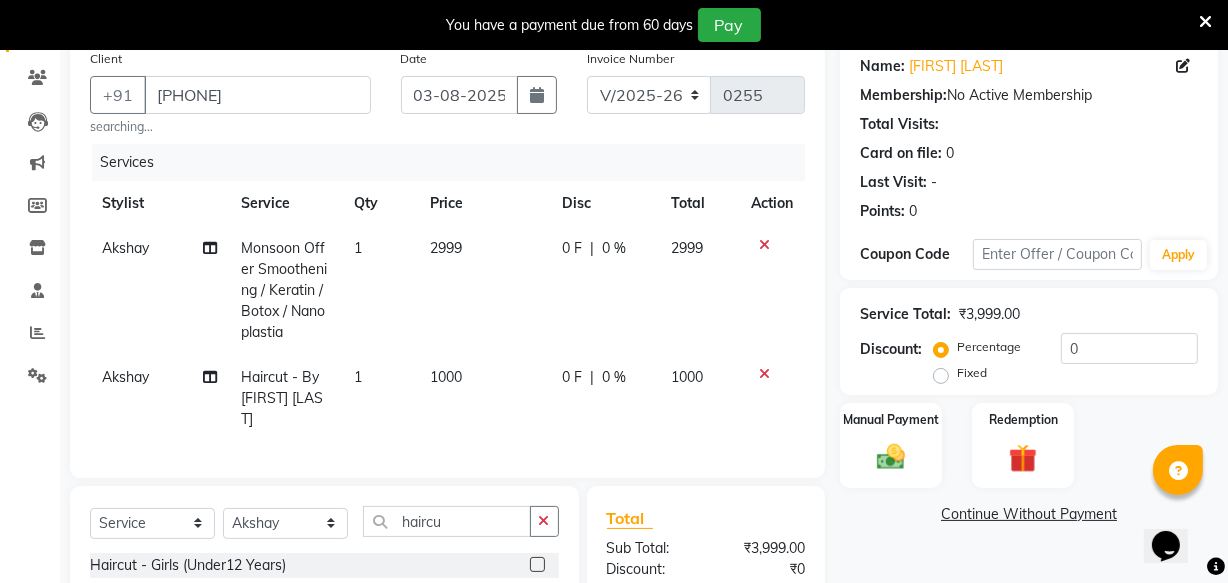 checkbox on "false" 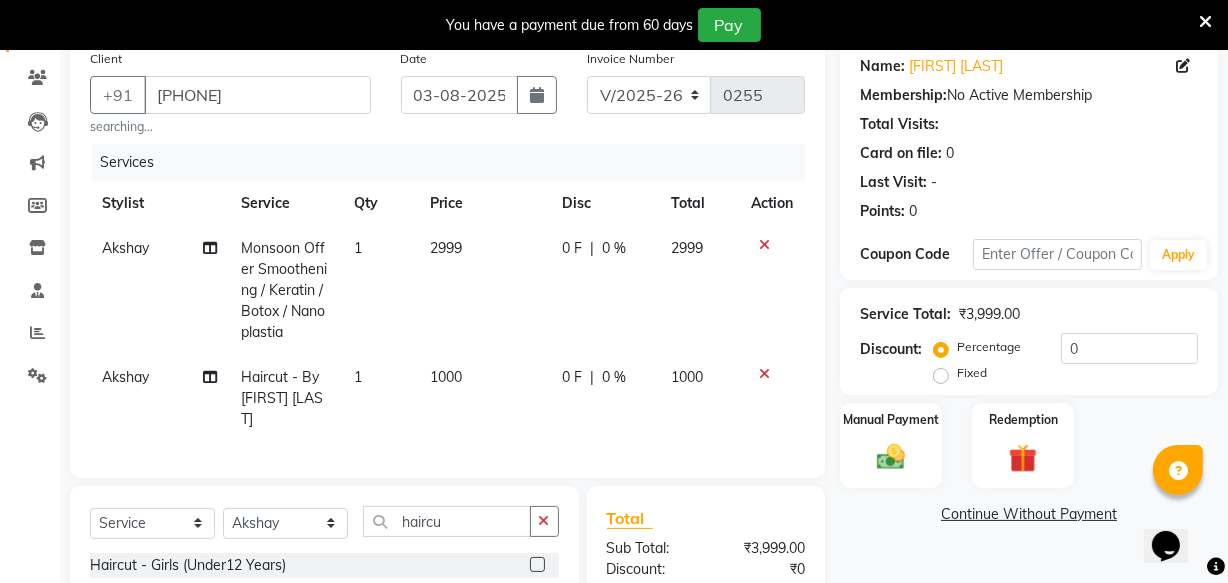 click on "0 %" 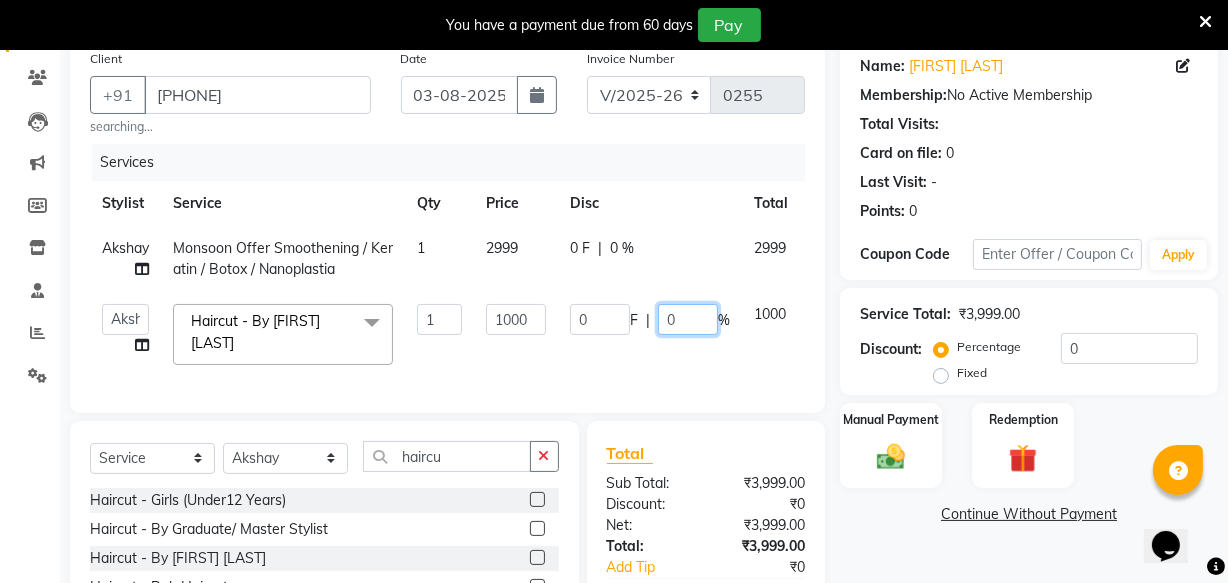 drag, startPoint x: 677, startPoint y: 319, endPoint x: 636, endPoint y: 322, distance: 41.109608 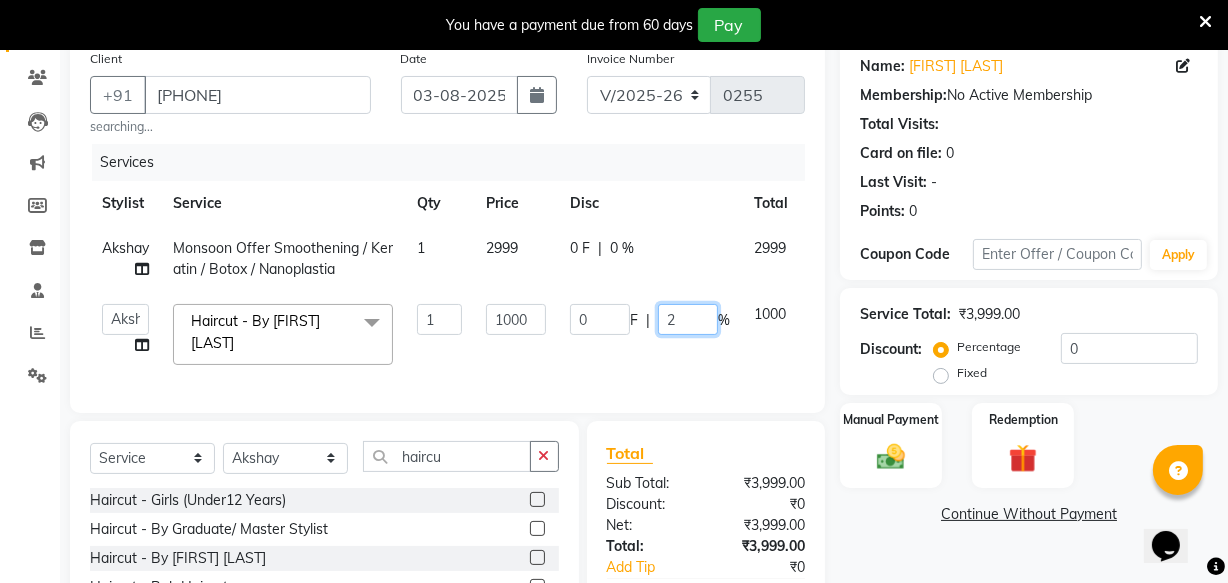 type on "25" 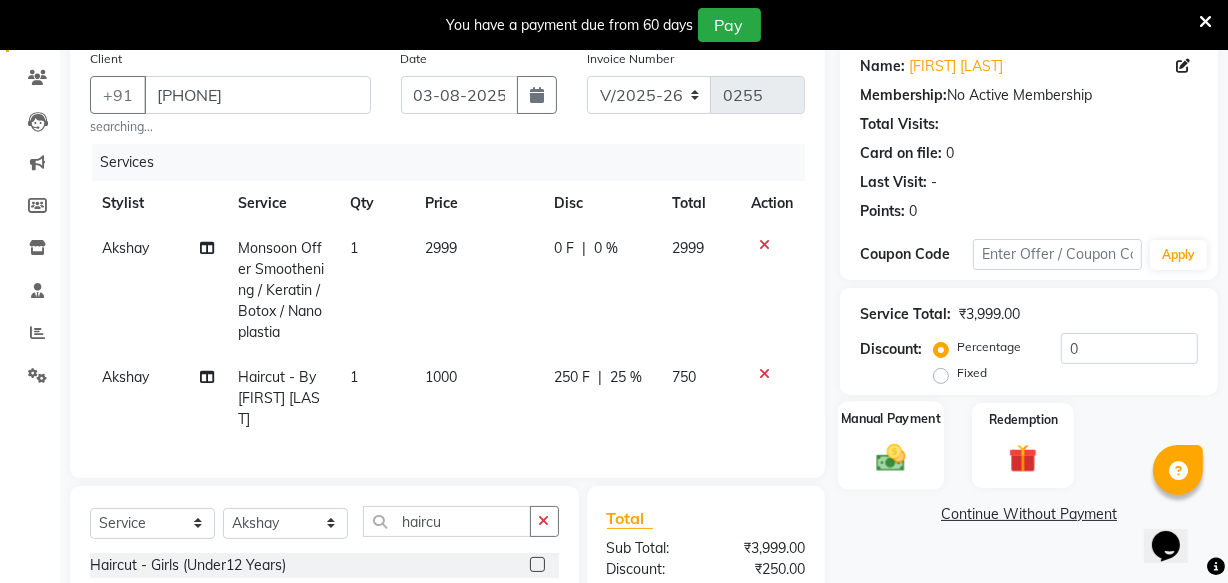 click 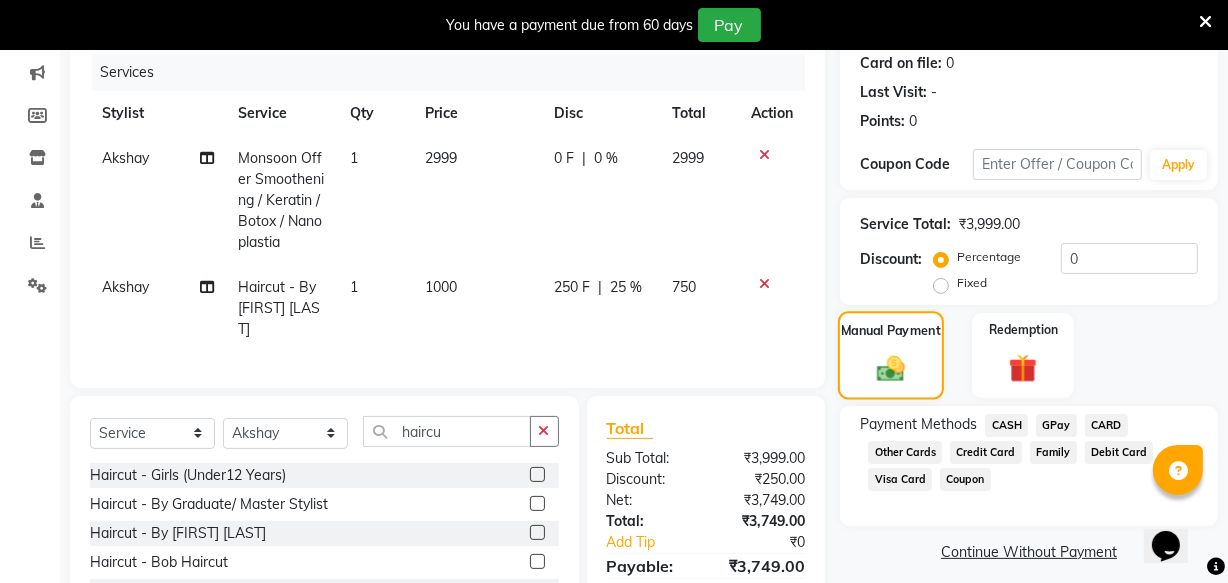 scroll, scrollTop: 341, scrollLeft: 0, axis: vertical 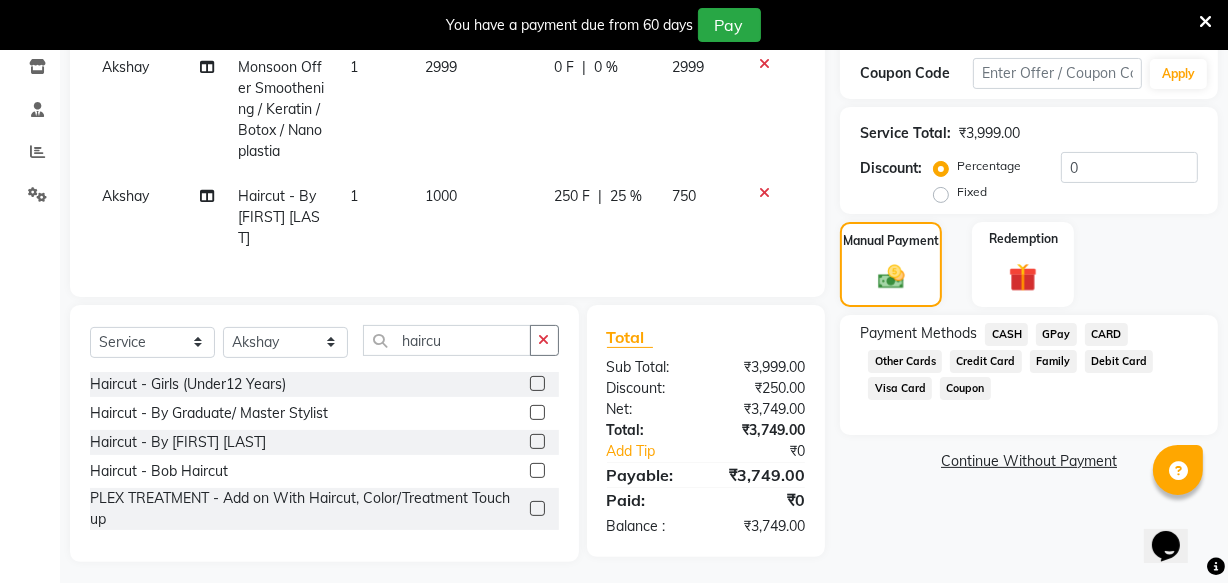 click on "GPay" 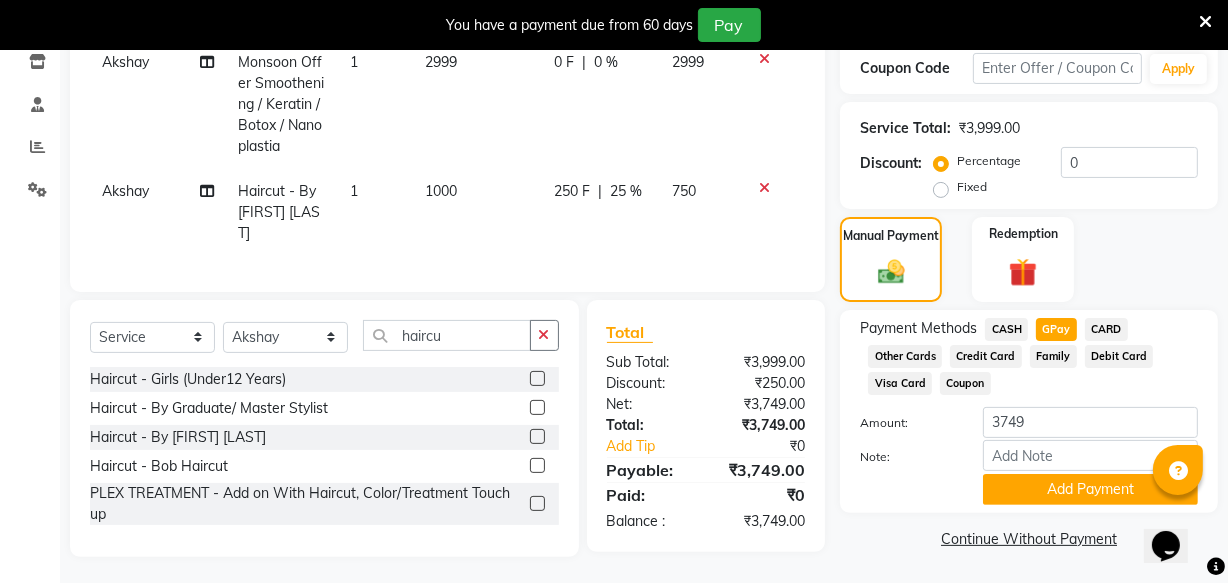 scroll, scrollTop: 347, scrollLeft: 0, axis: vertical 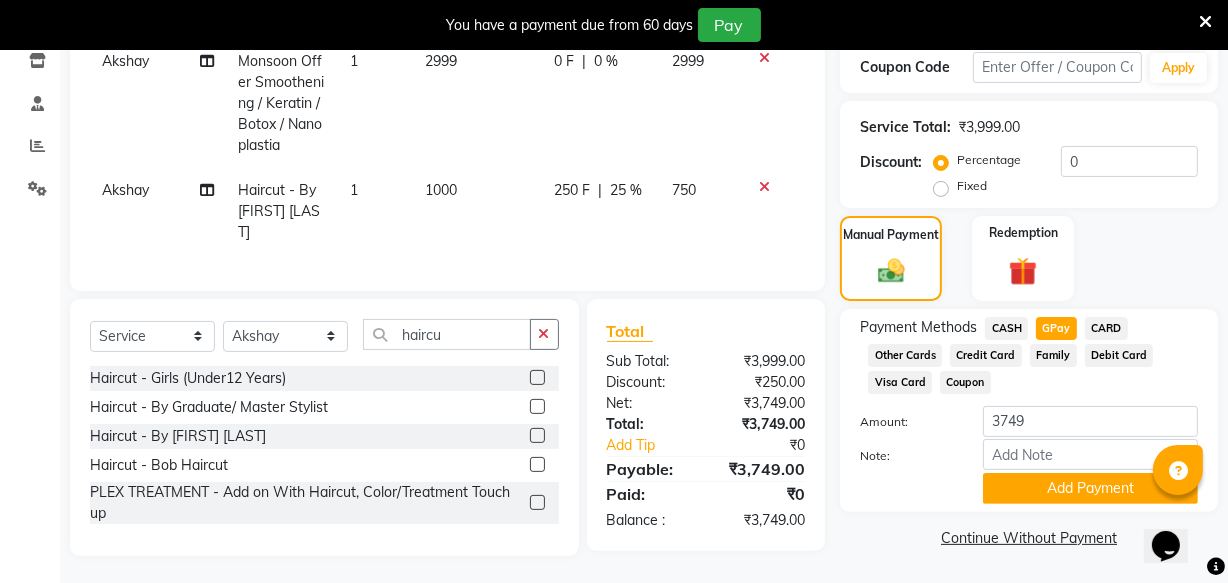click 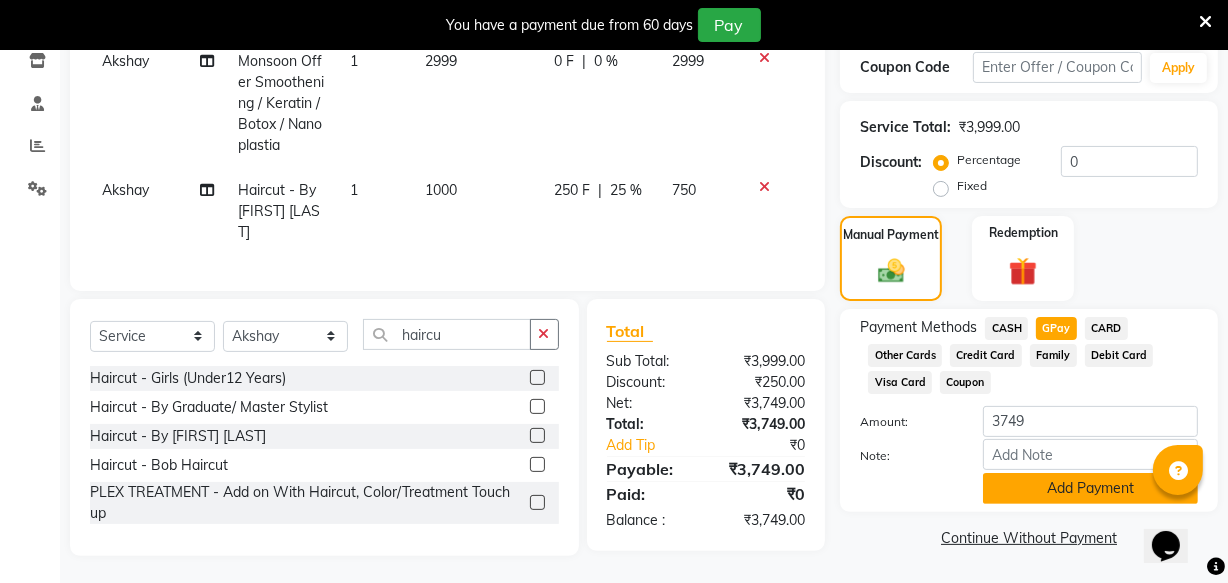 click on "Add Payment" 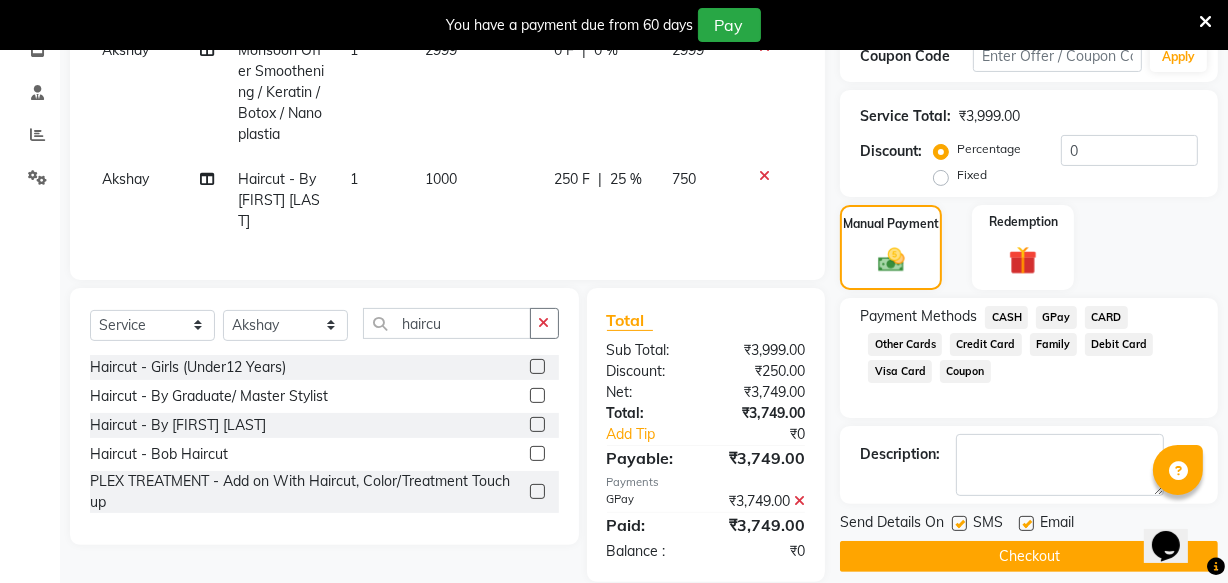 scroll, scrollTop: 363, scrollLeft: 0, axis: vertical 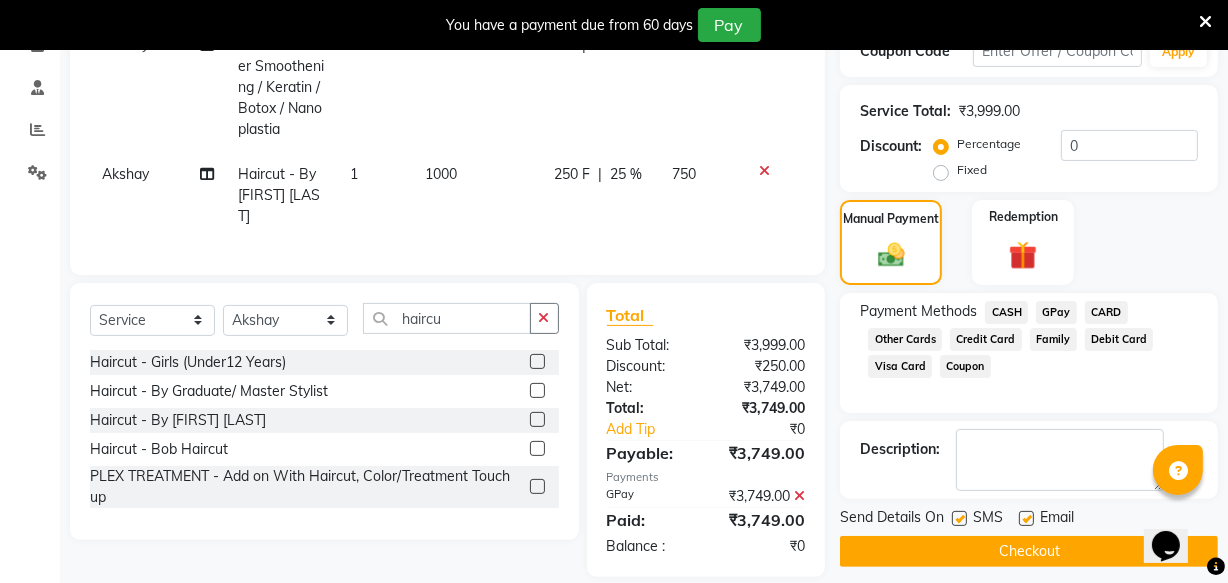 click on "Checkout" 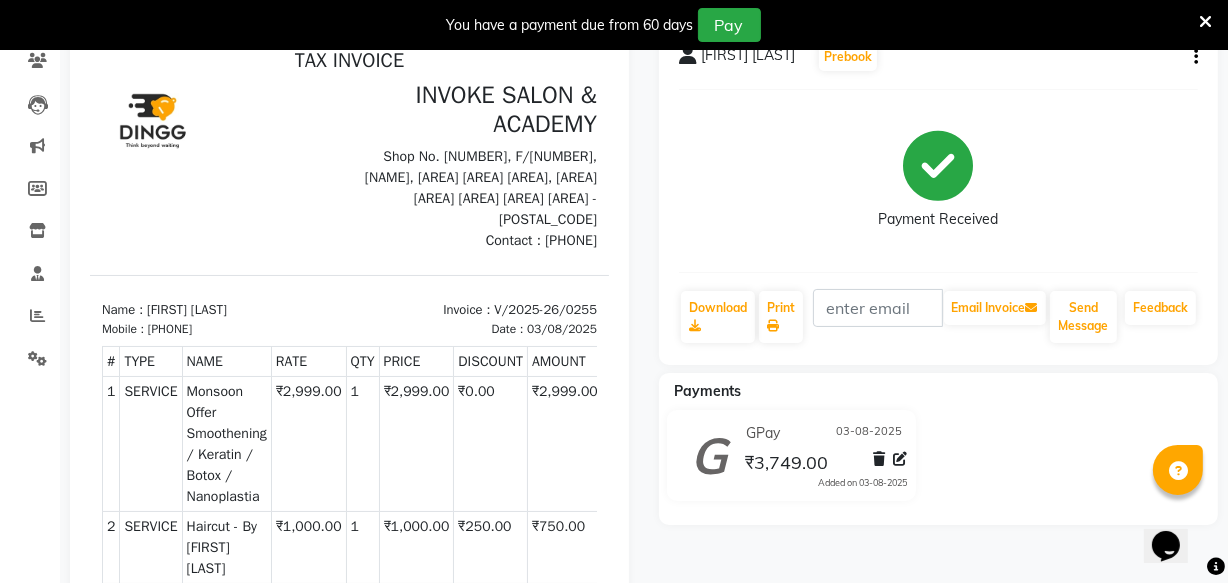 scroll, scrollTop: 0, scrollLeft: 0, axis: both 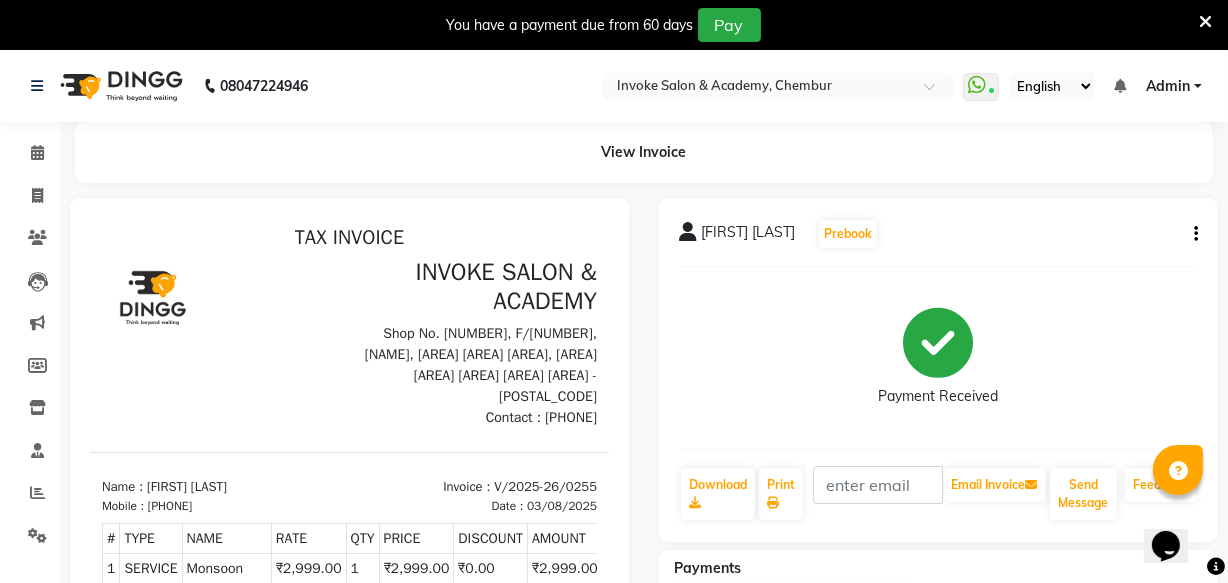 click 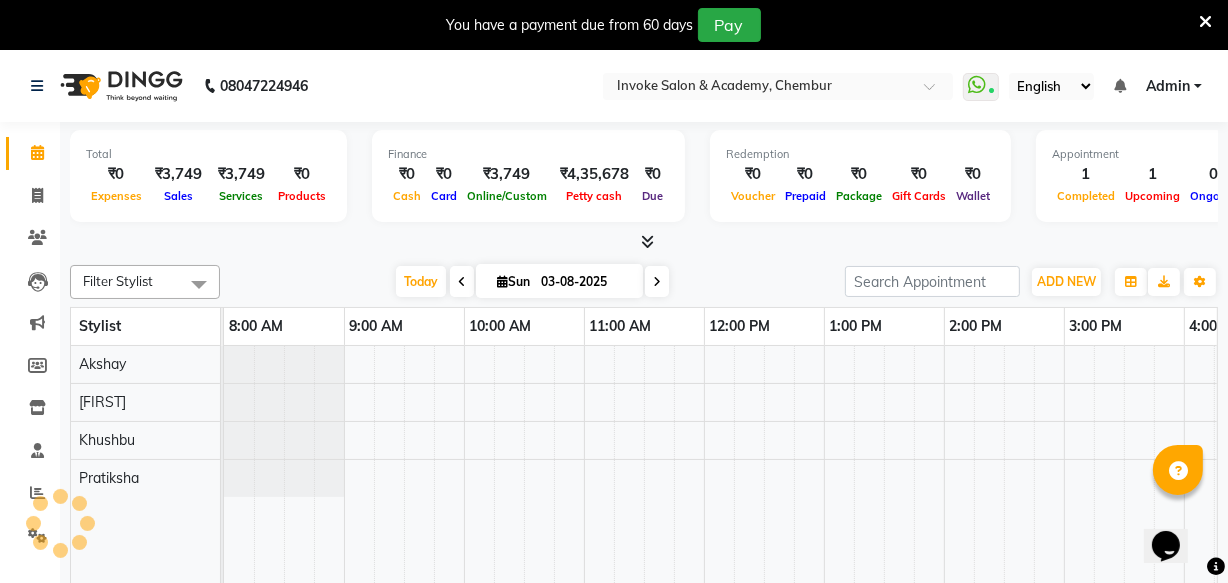 scroll, scrollTop: 0, scrollLeft: 0, axis: both 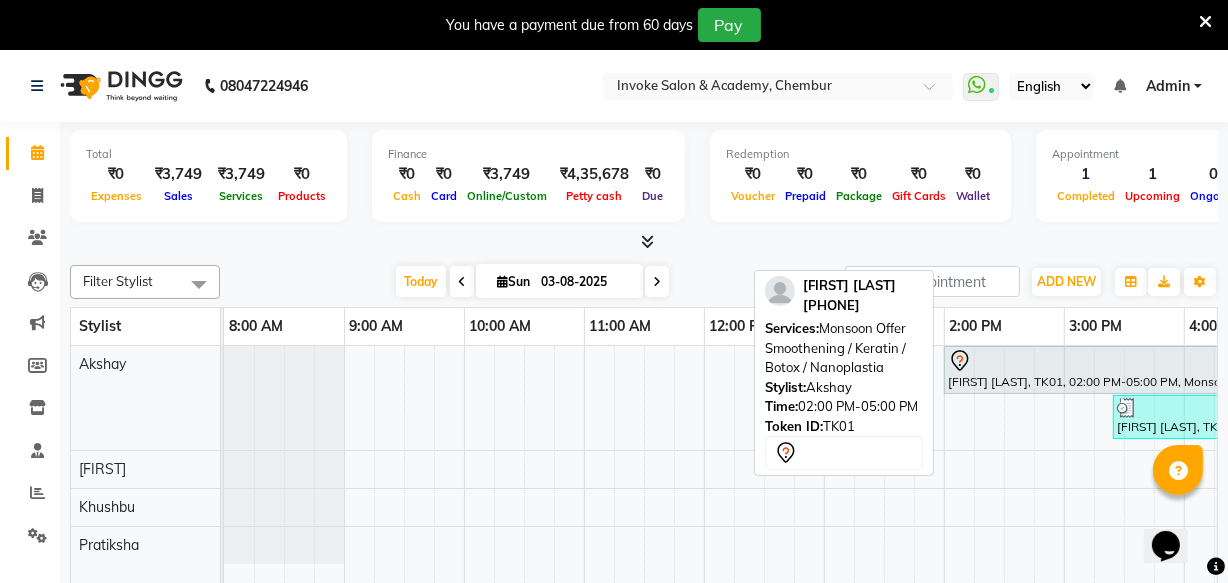 click at bounding box center (1123, 361) 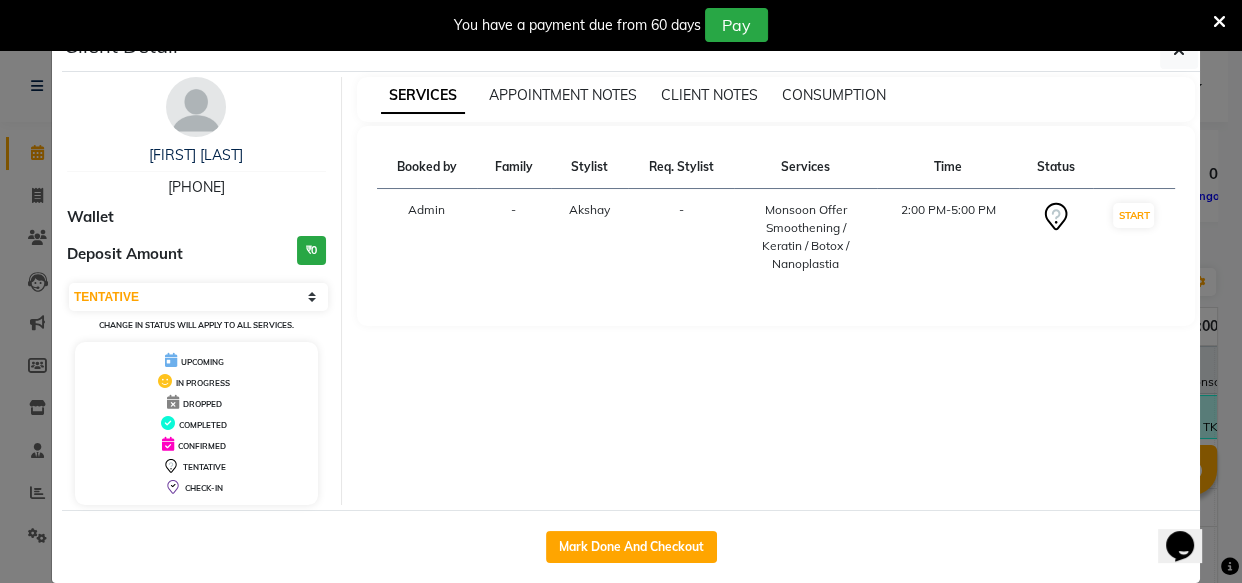 click on "DROPPED" at bounding box center (196, 402) 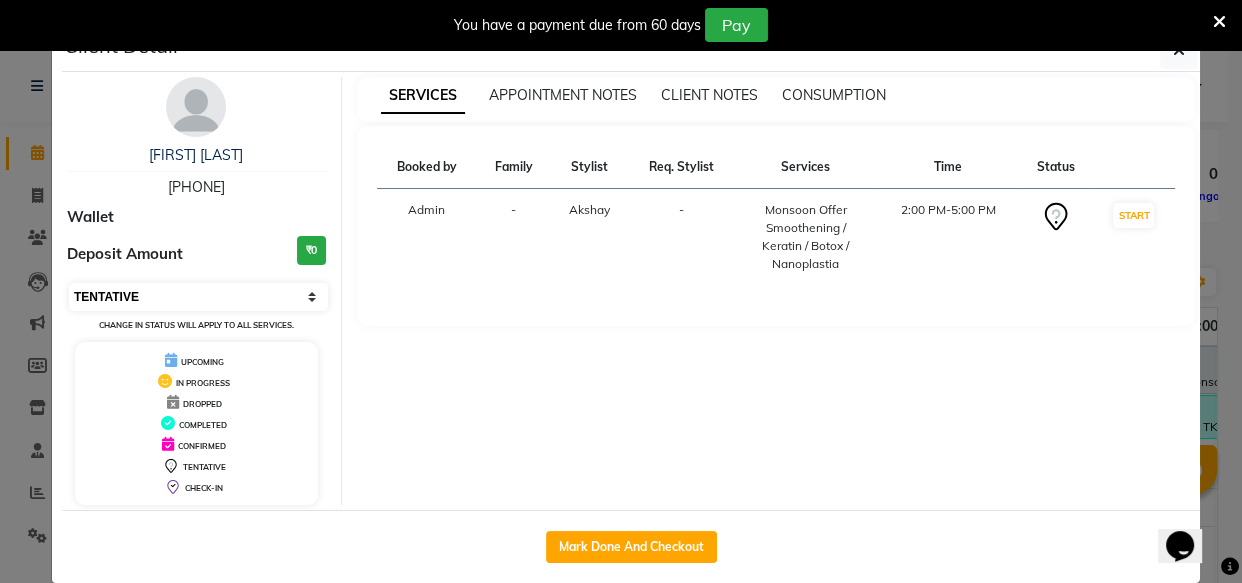 click on "Select IN SERVICE CONFIRMED TENTATIVE CHECK IN MARK DONE DROPPED UPCOMING" at bounding box center [198, 297] 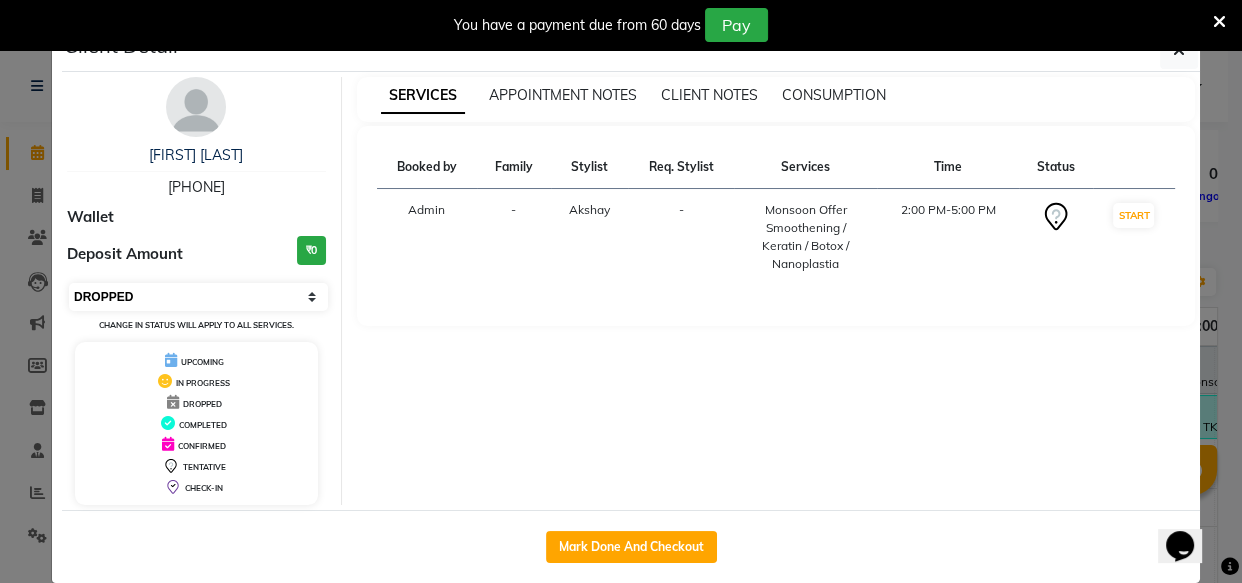 click on "Select IN SERVICE CONFIRMED TENTATIVE CHECK IN MARK DONE DROPPED UPCOMING" at bounding box center (198, 297) 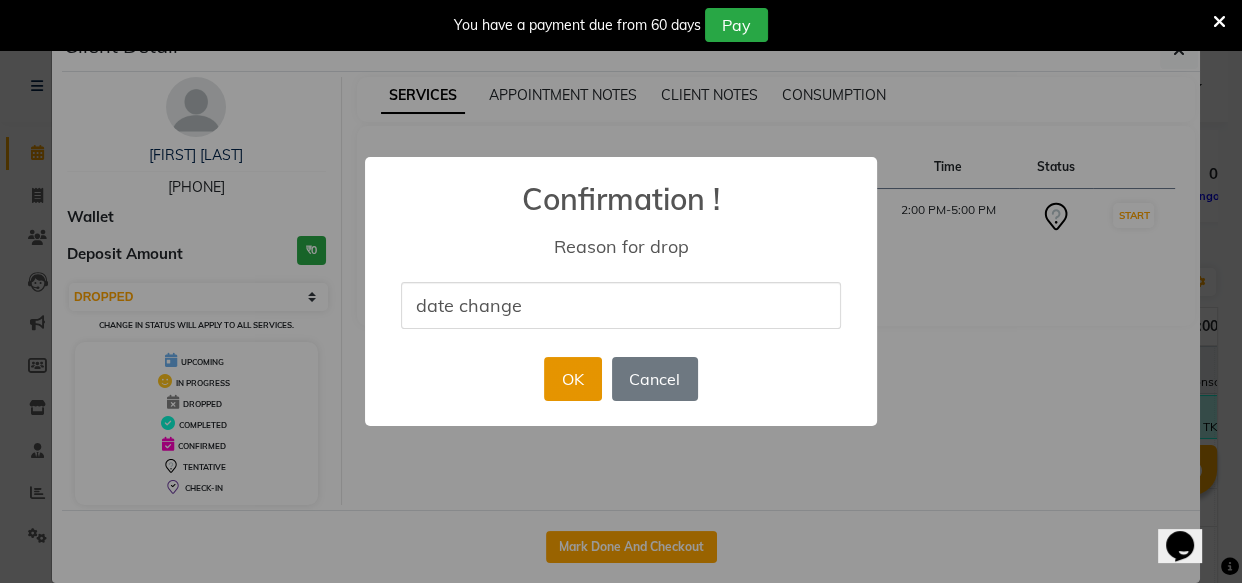 type on "date change" 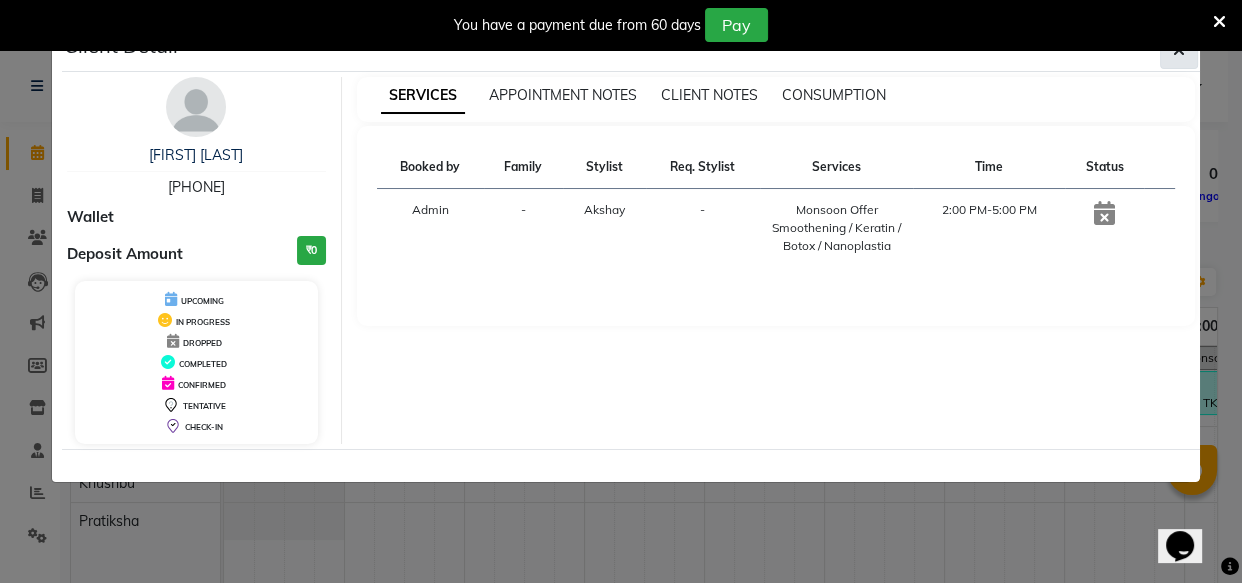 click 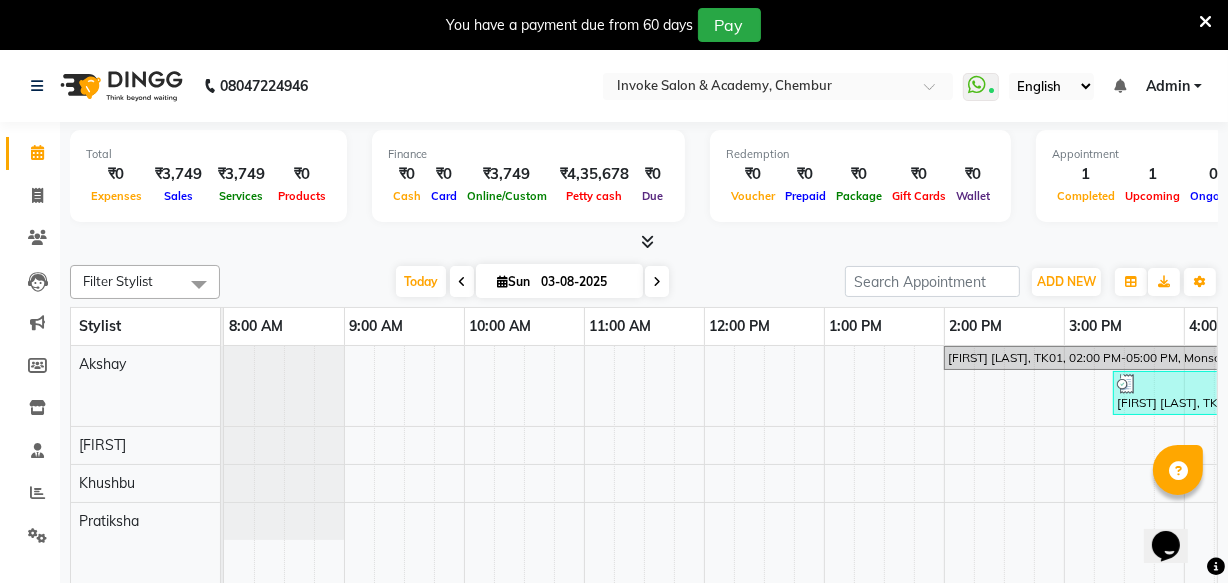 click on "You have a payment due from 60 days   Pay" at bounding box center (614, 25) 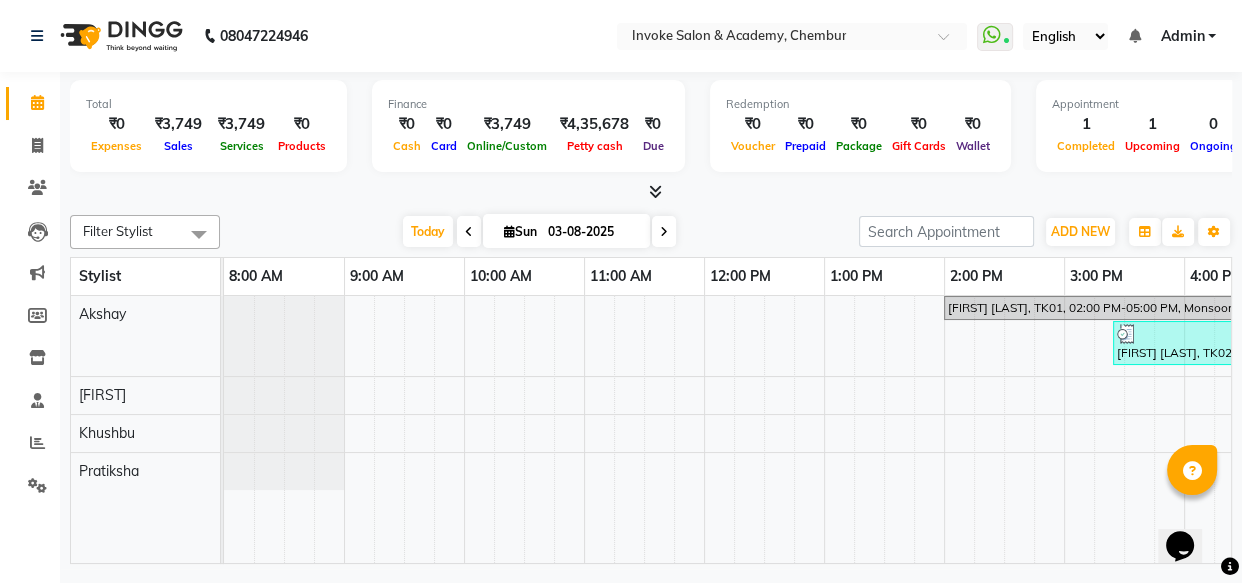 click on "1" at bounding box center [1152, 124] 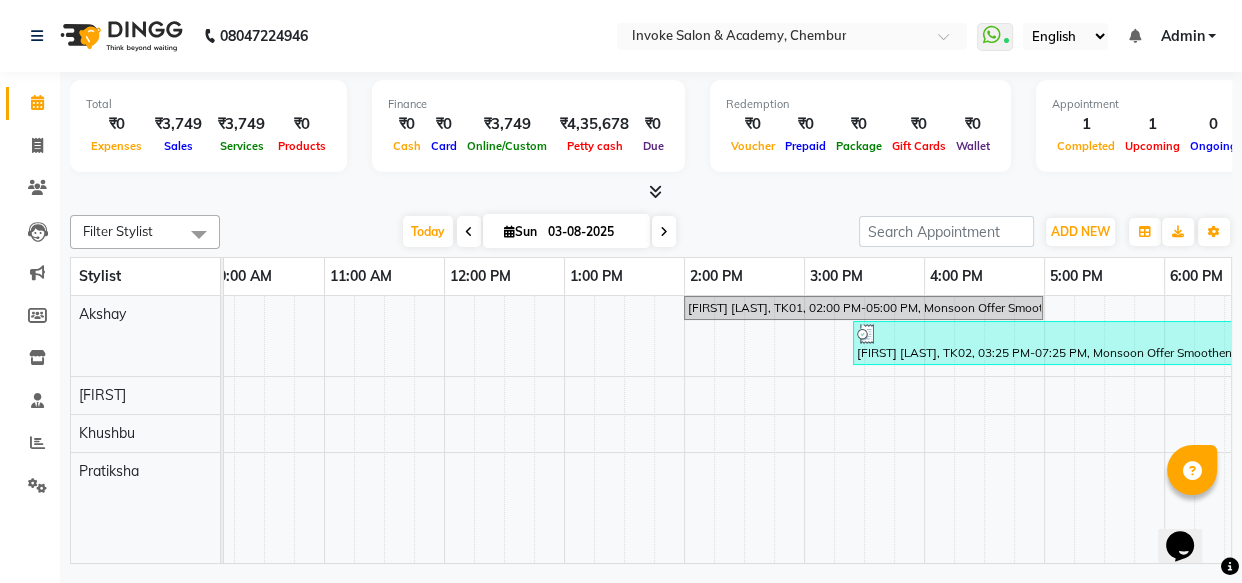 scroll, scrollTop: 0, scrollLeft: 424, axis: horizontal 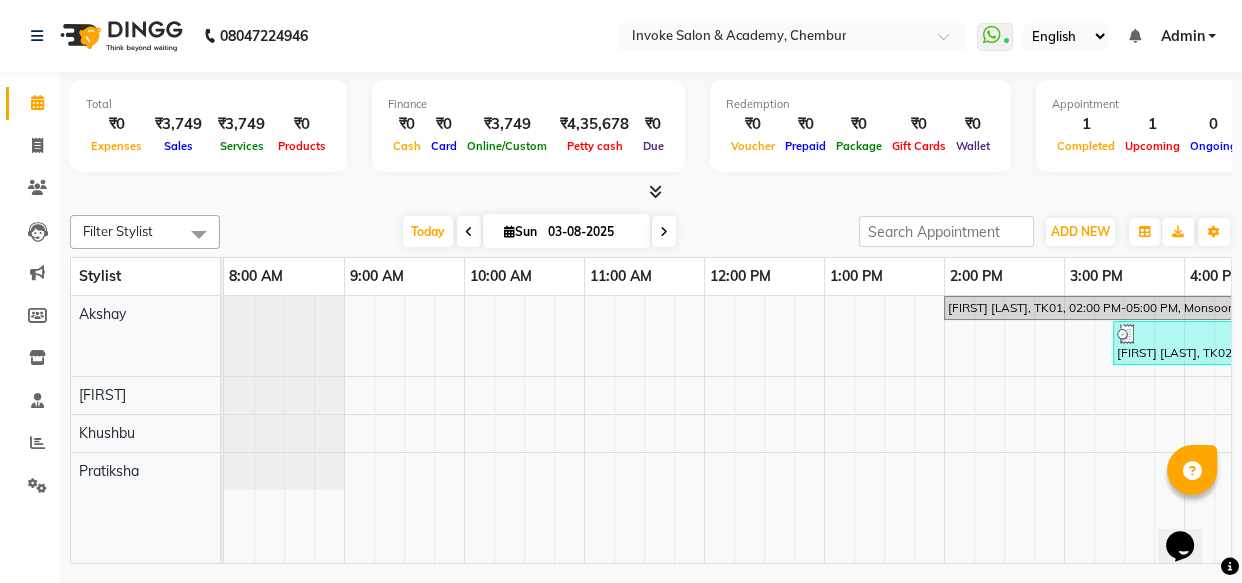 drag, startPoint x: 1140, startPoint y: 79, endPoint x: 1136, endPoint y: 98, distance: 19.416489 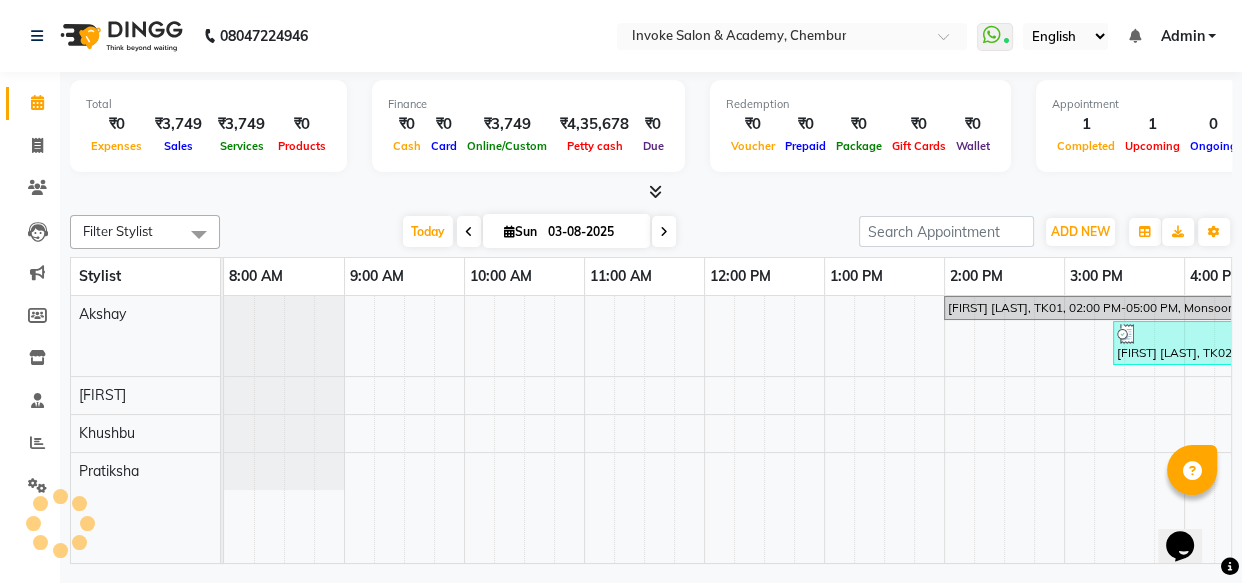 click on "Appointment" at bounding box center (1176, 104) 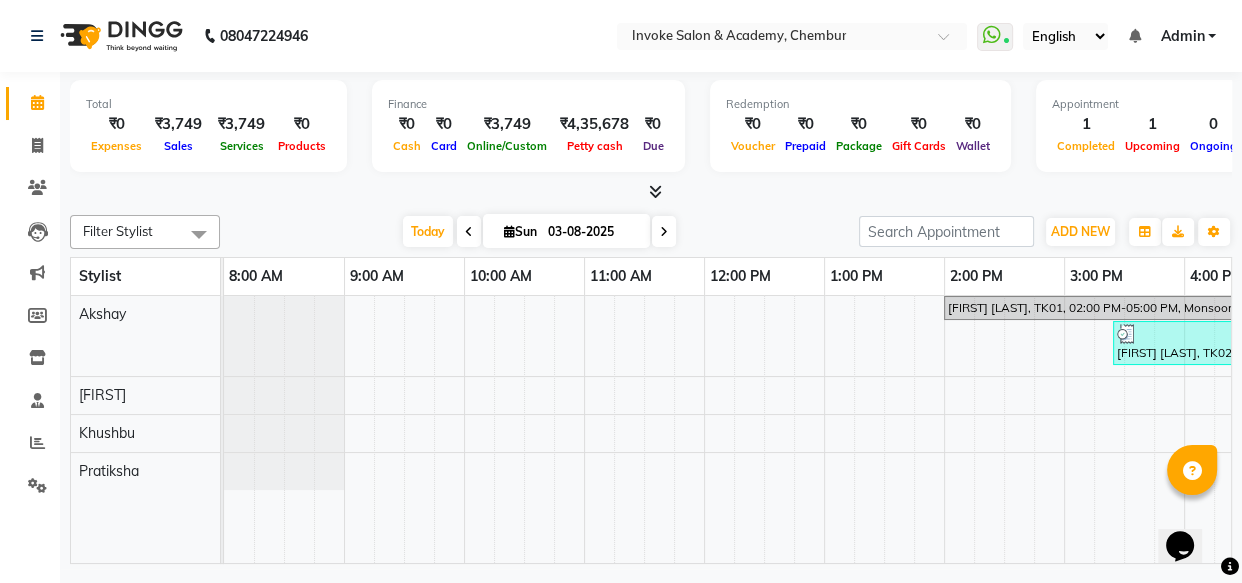 click on "Appointment" at bounding box center [1176, 104] 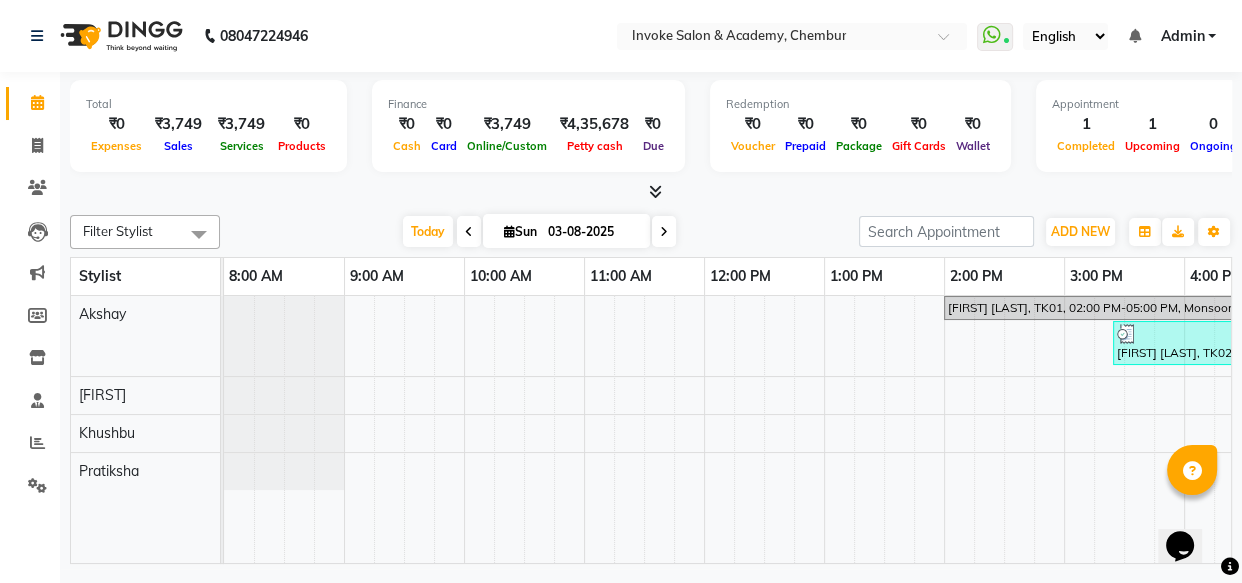 drag, startPoint x: 1122, startPoint y: 104, endPoint x: 453, endPoint y: 170, distance: 672.24774 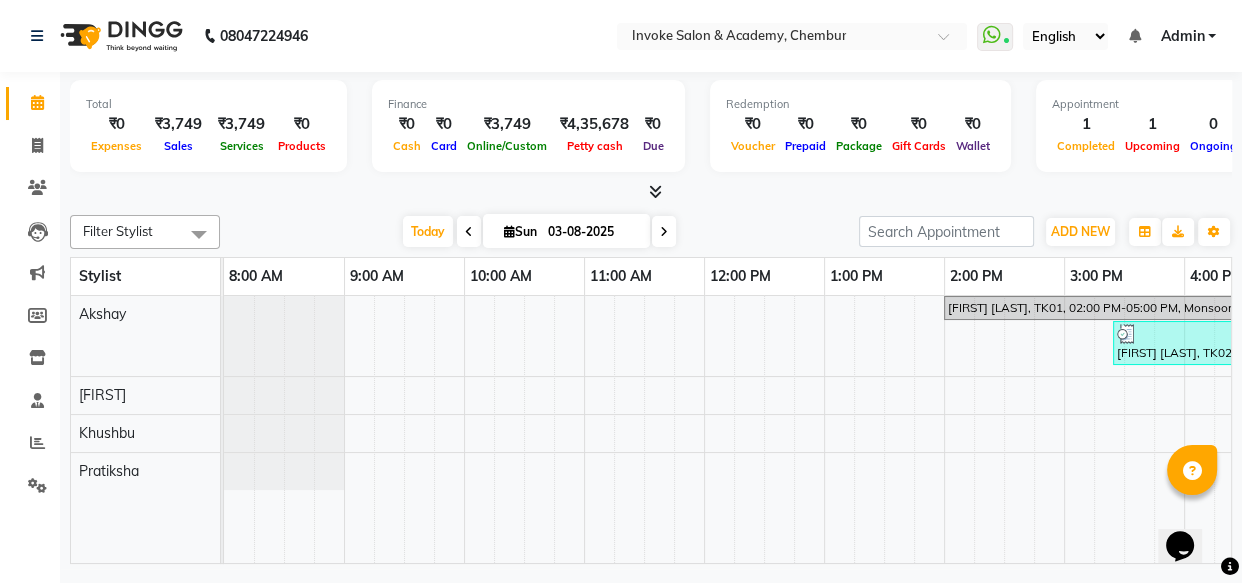 click at bounding box center (664, 231) 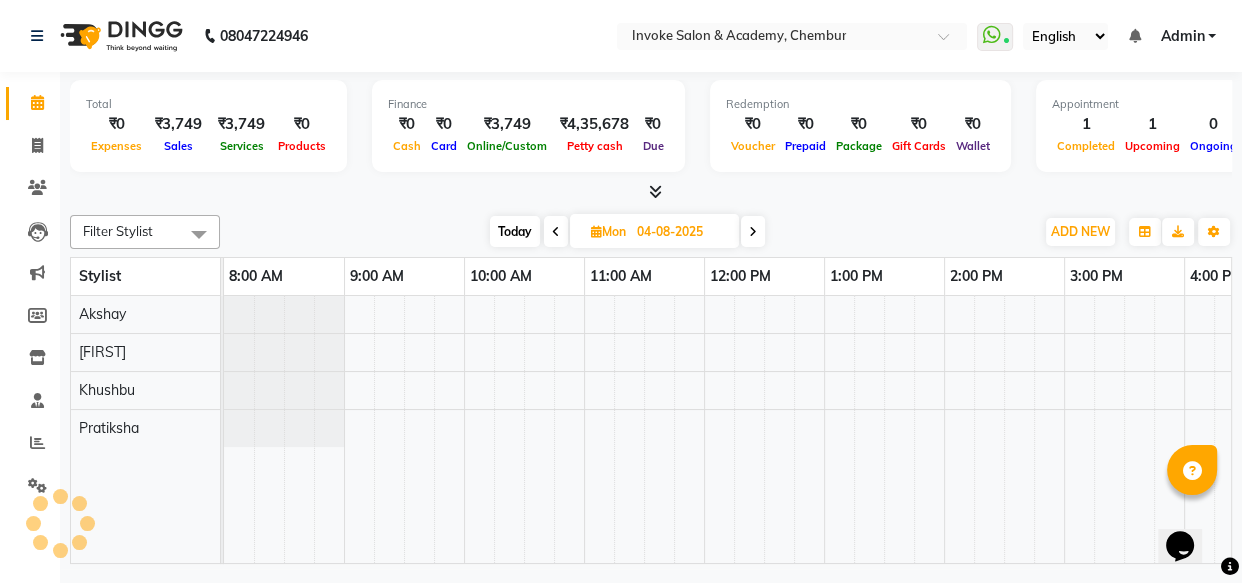 scroll, scrollTop: 0, scrollLeft: 552, axis: horizontal 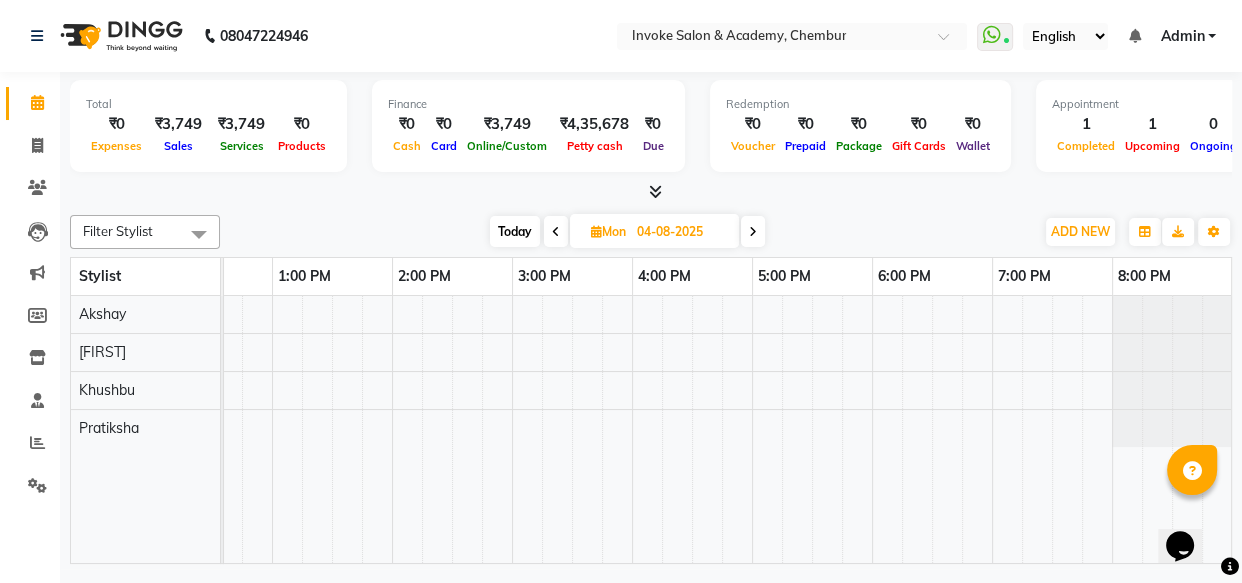 click at bounding box center (753, 232) 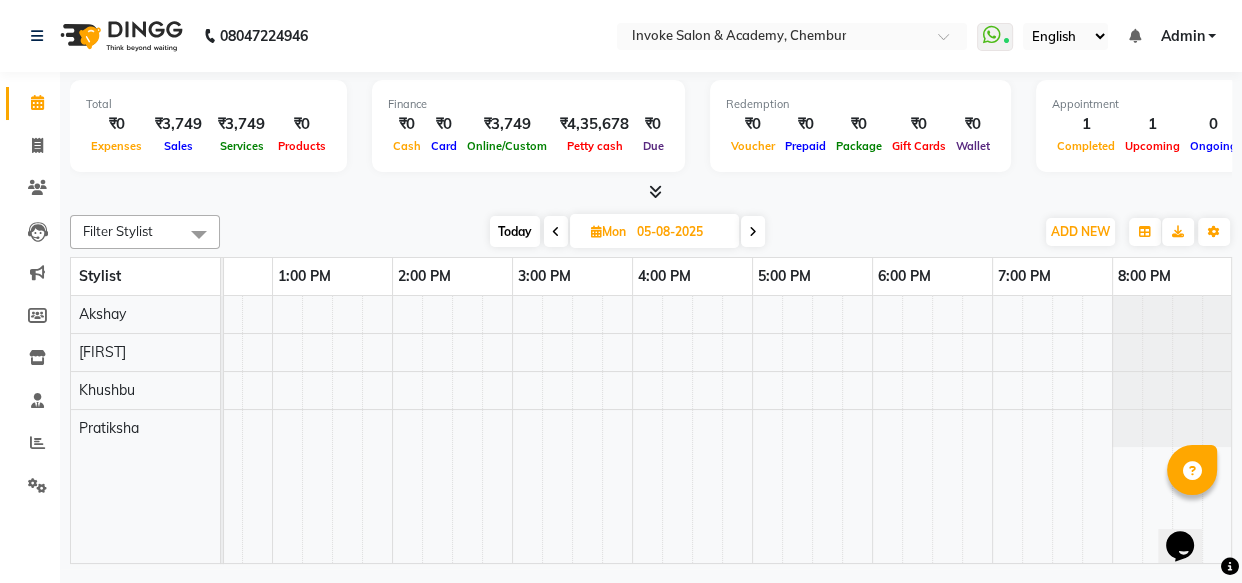 scroll, scrollTop: 0, scrollLeft: 552, axis: horizontal 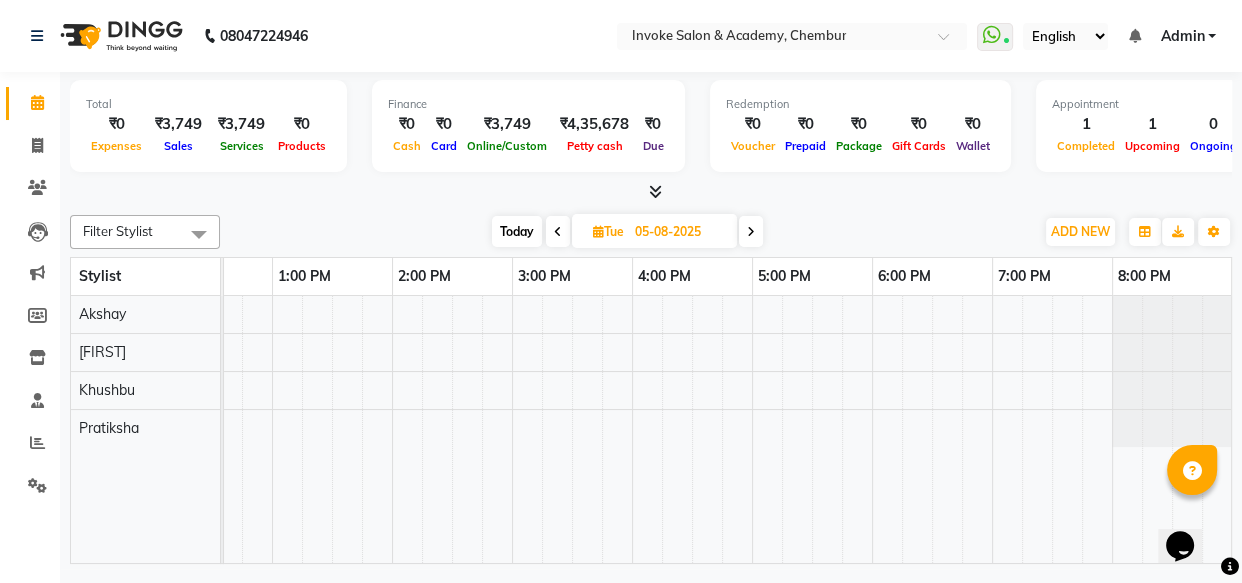 click on "Today" at bounding box center (517, 231) 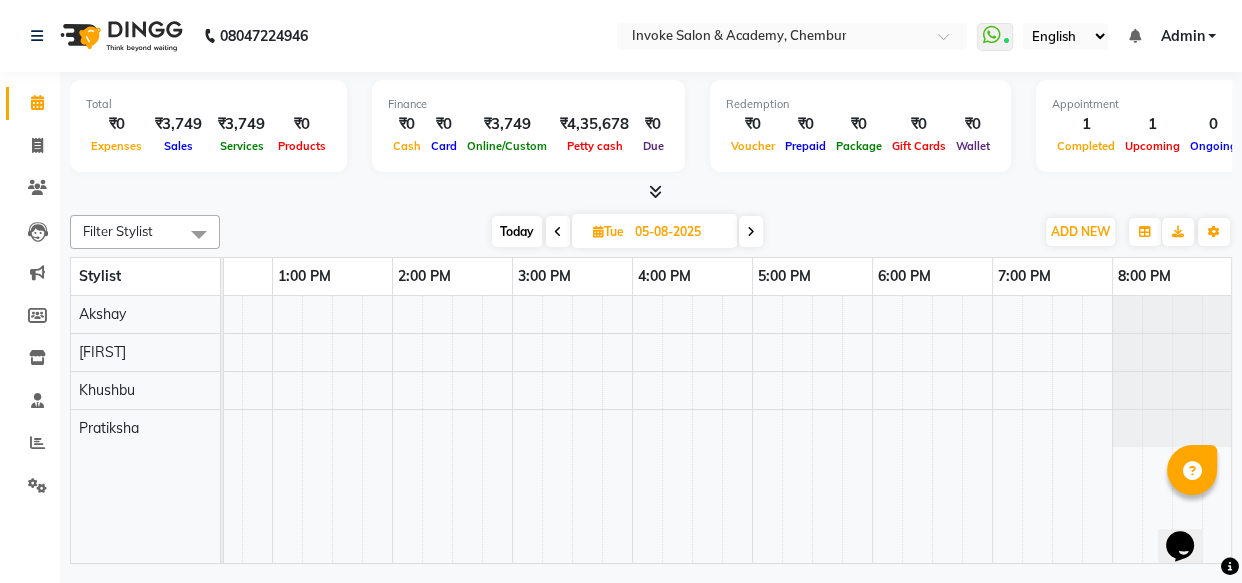 type on "03-08-2025" 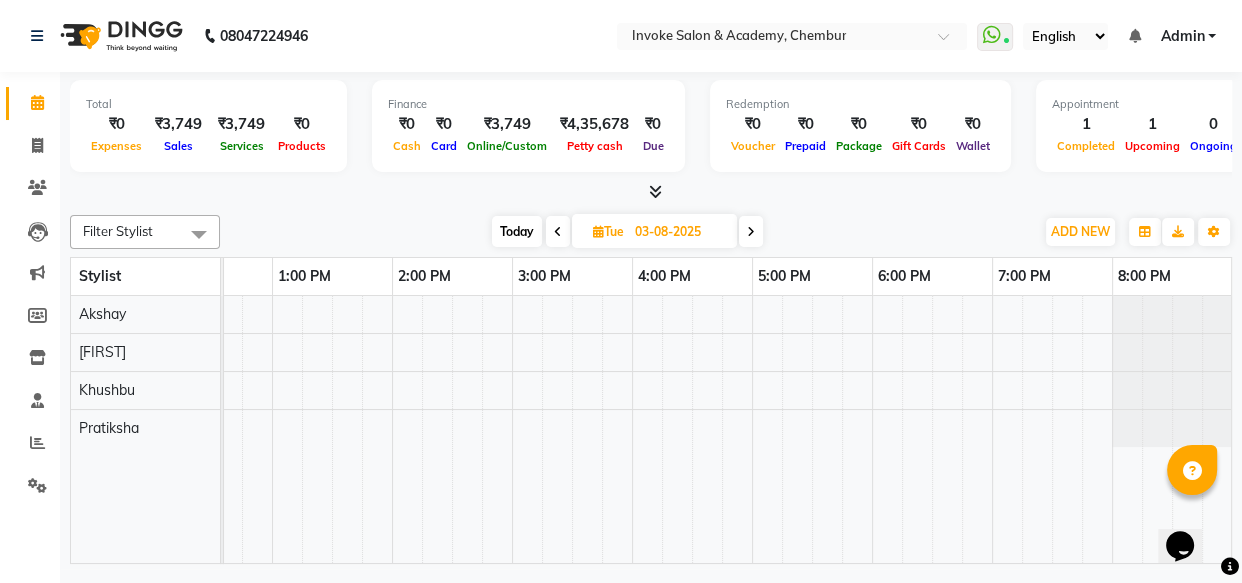 scroll, scrollTop: 0, scrollLeft: 552, axis: horizontal 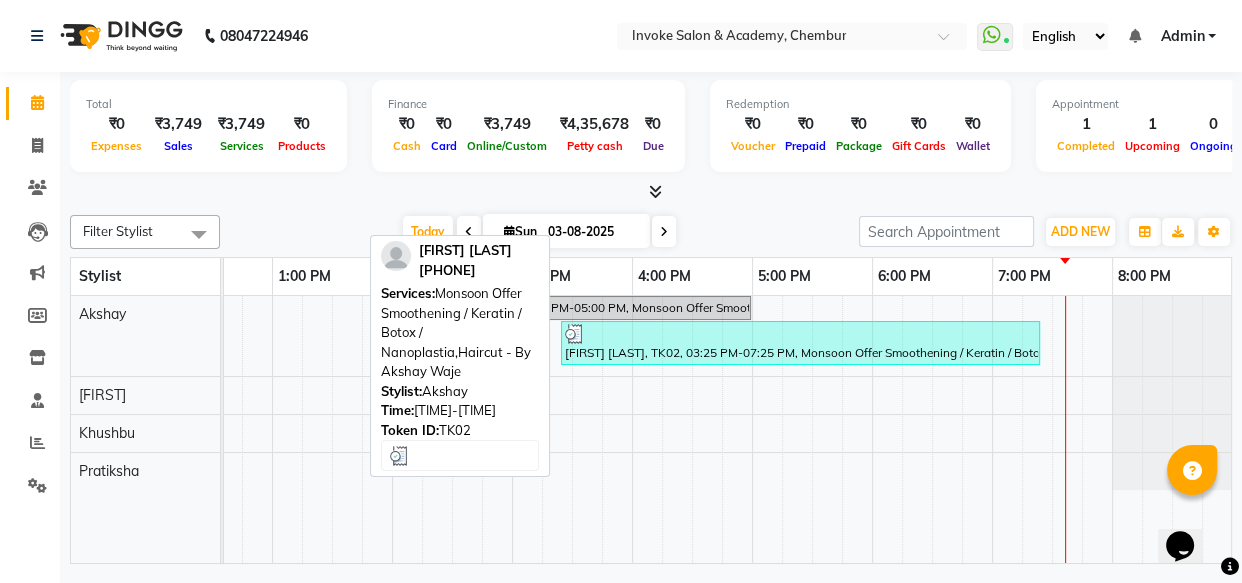 click at bounding box center (800, 334) 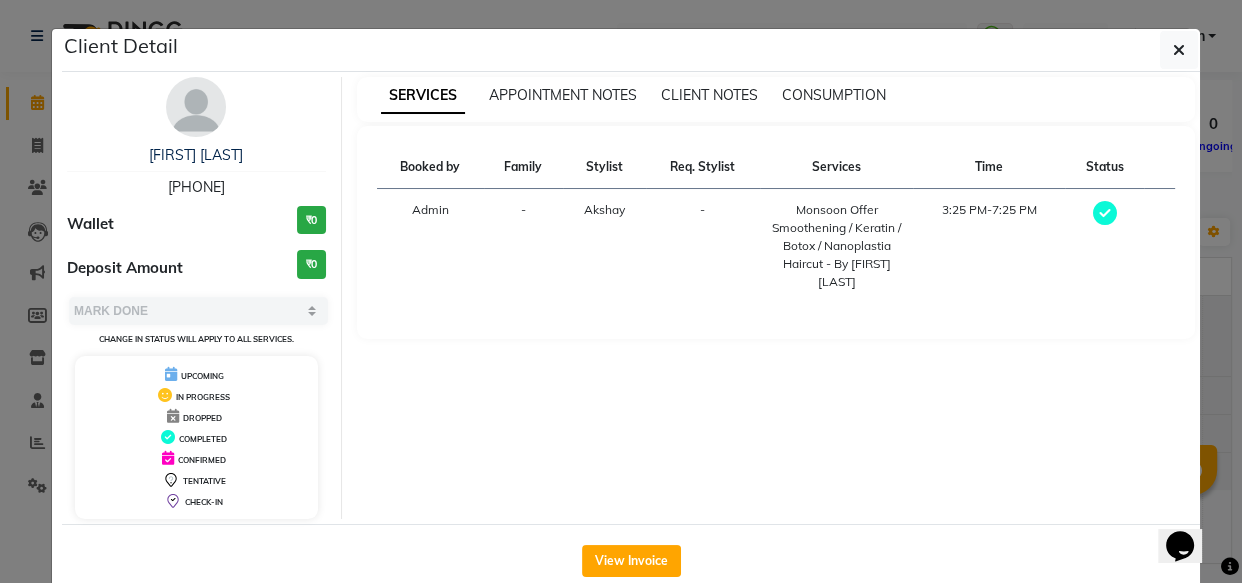 click on "[FIRST] [LAST] [PHONE]" at bounding box center (196, 171) 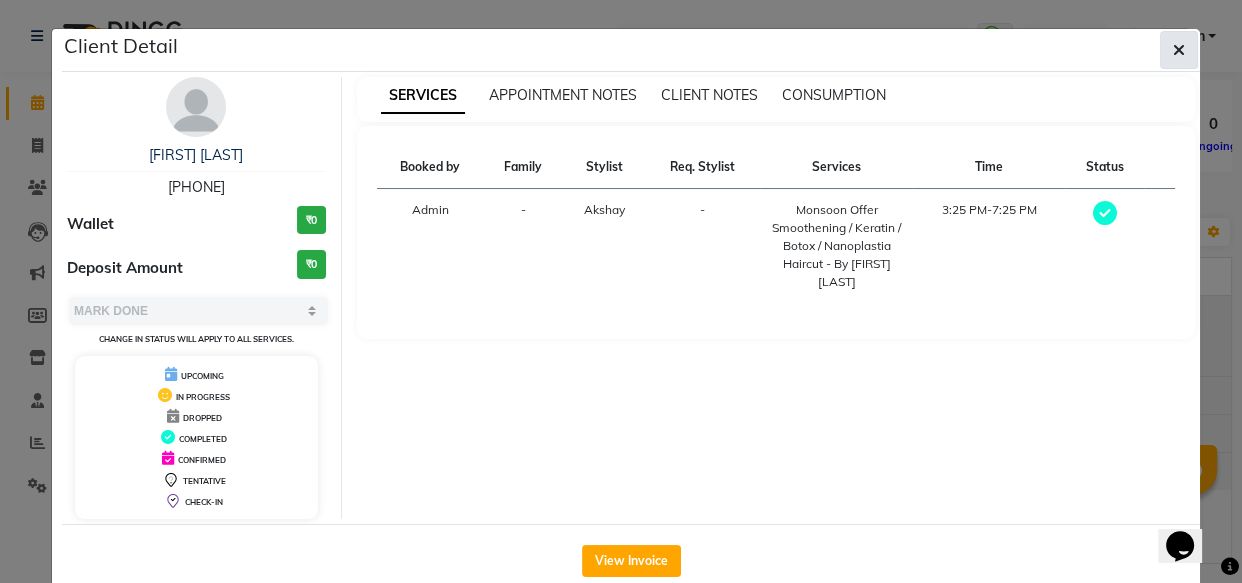 click 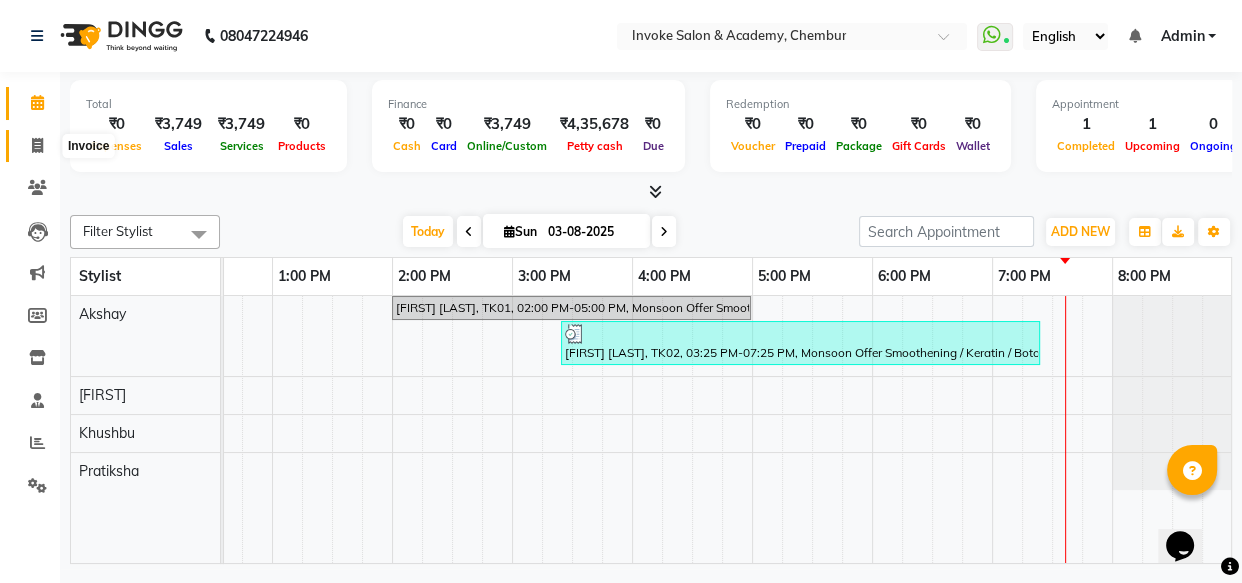 click 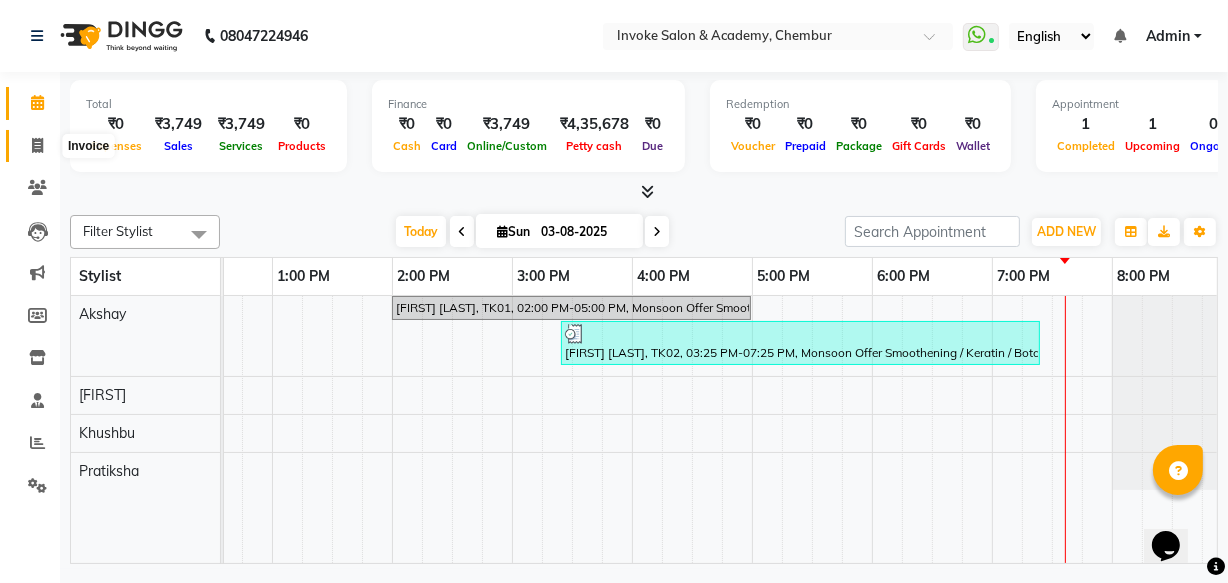 select on "5499" 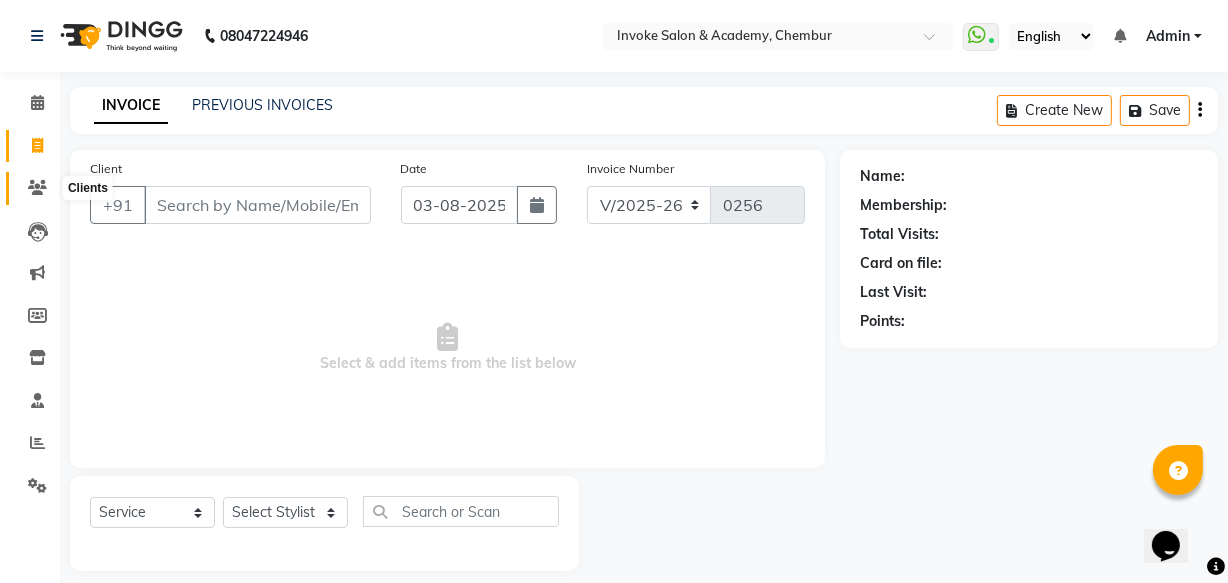 click 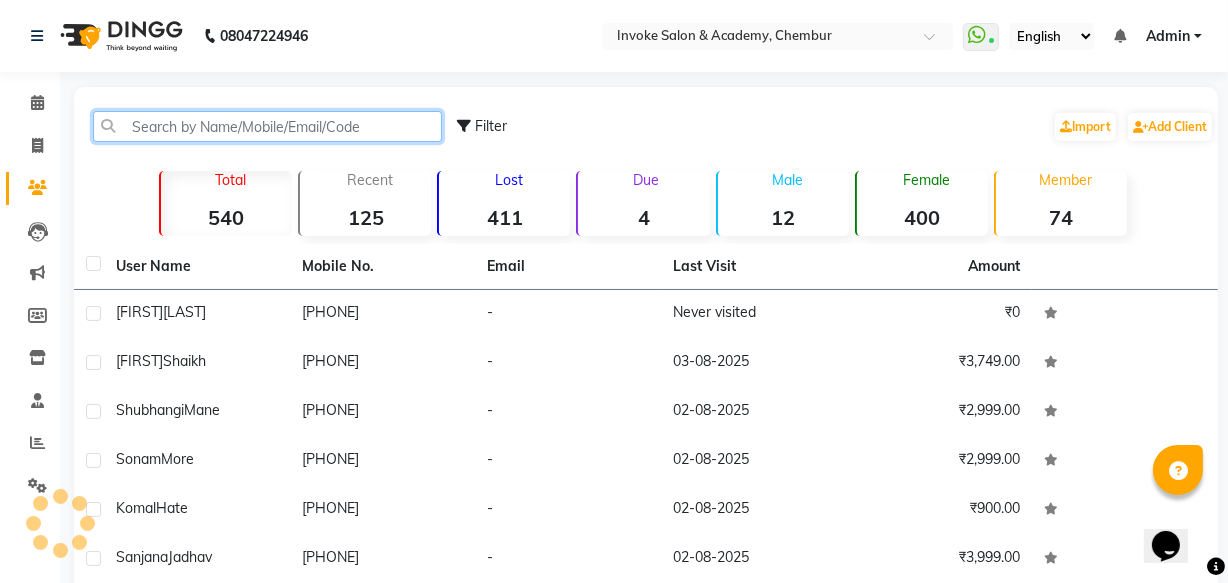 click 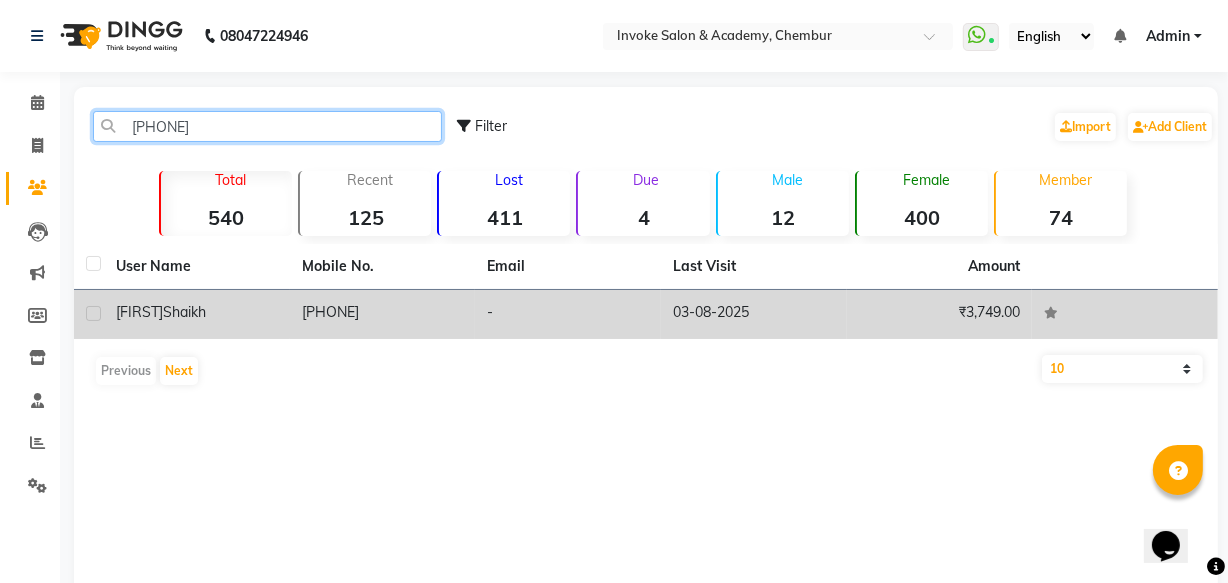 type on "[PHONE]" 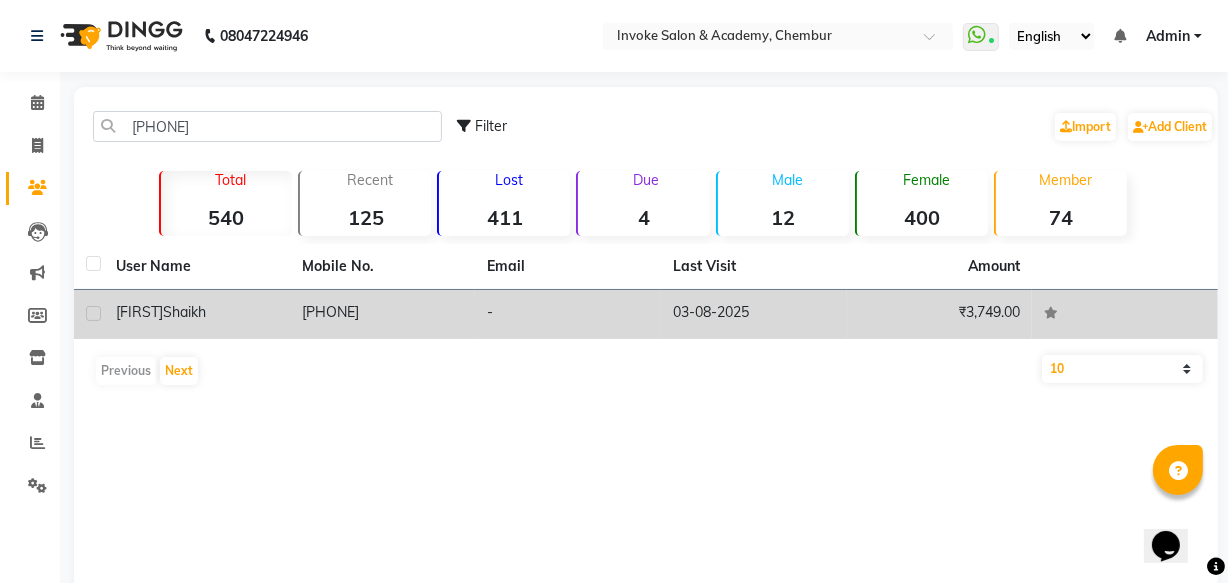 click on "Shaikh" 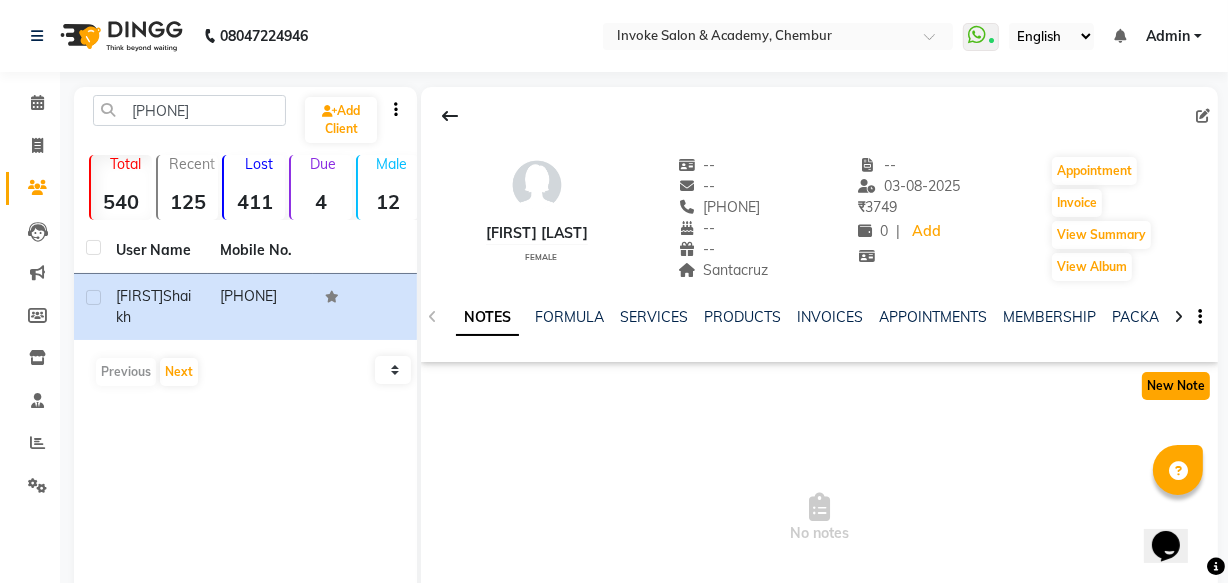 click on "New Note" 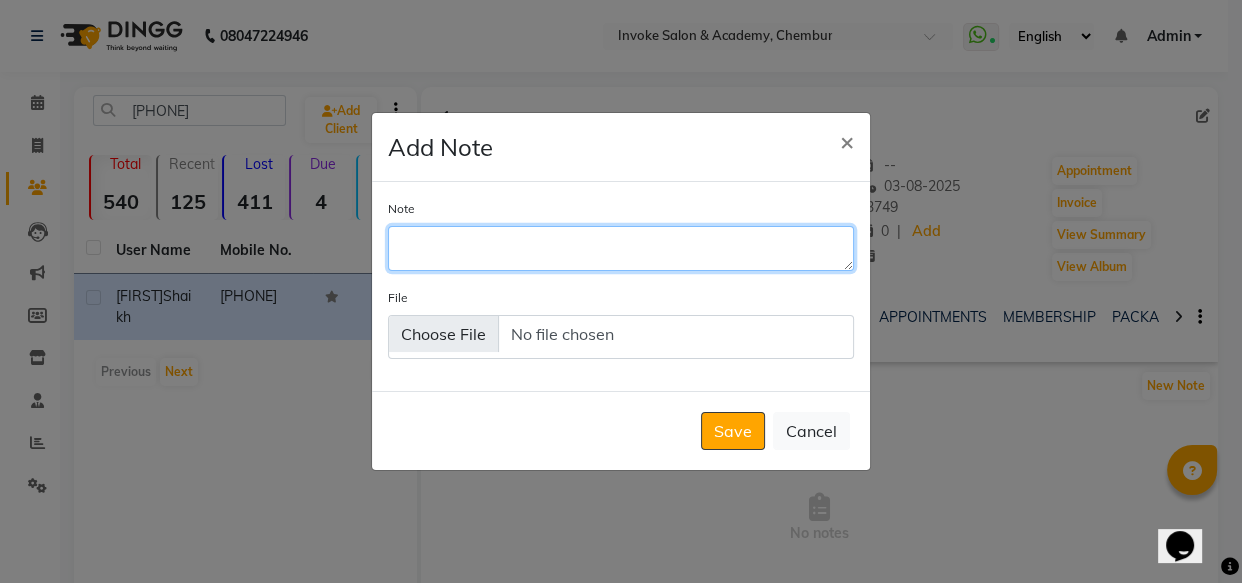 click on "Note" at bounding box center (621, 248) 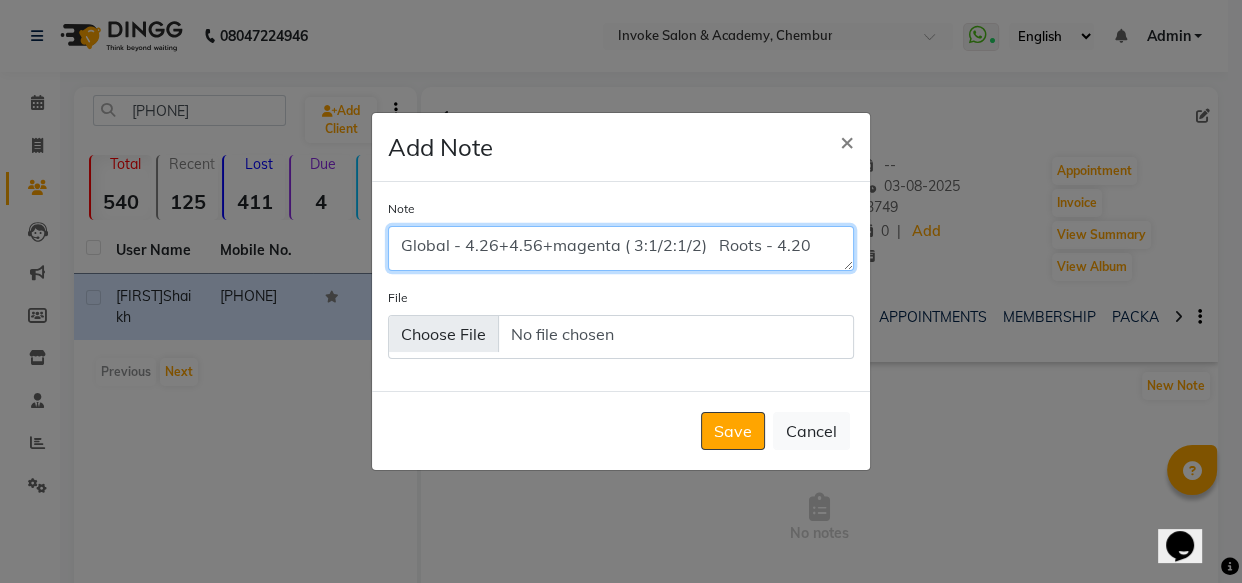 click on "Global - 4.26+4.56+magenta ( 3:1/2:1/2)   Roots - 4.20" at bounding box center (621, 248) 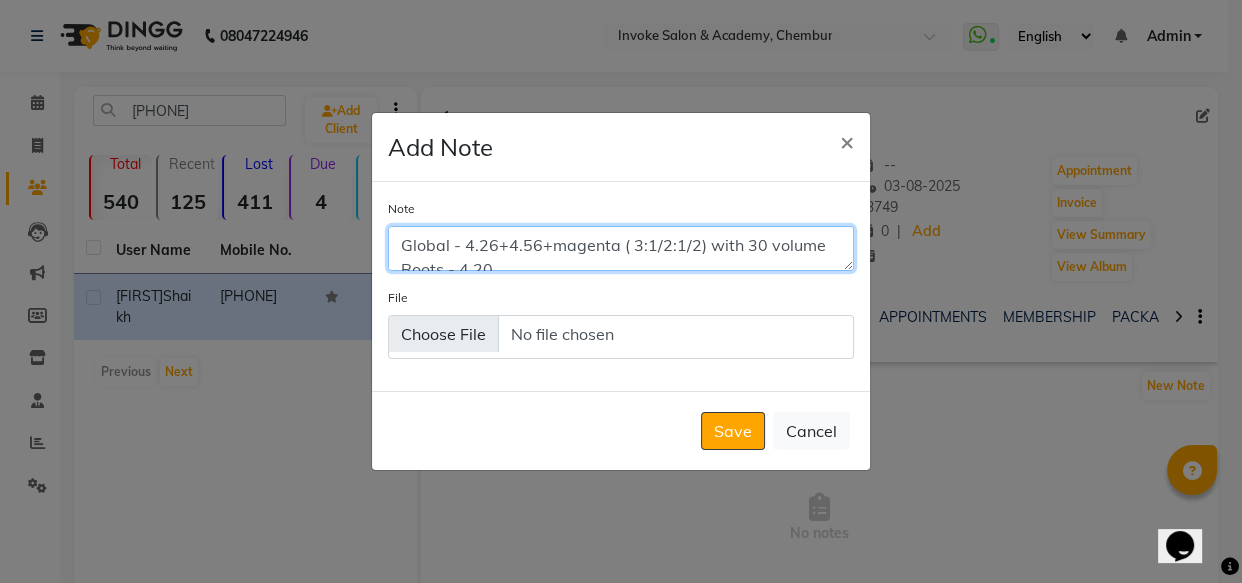scroll, scrollTop: 9, scrollLeft: 0, axis: vertical 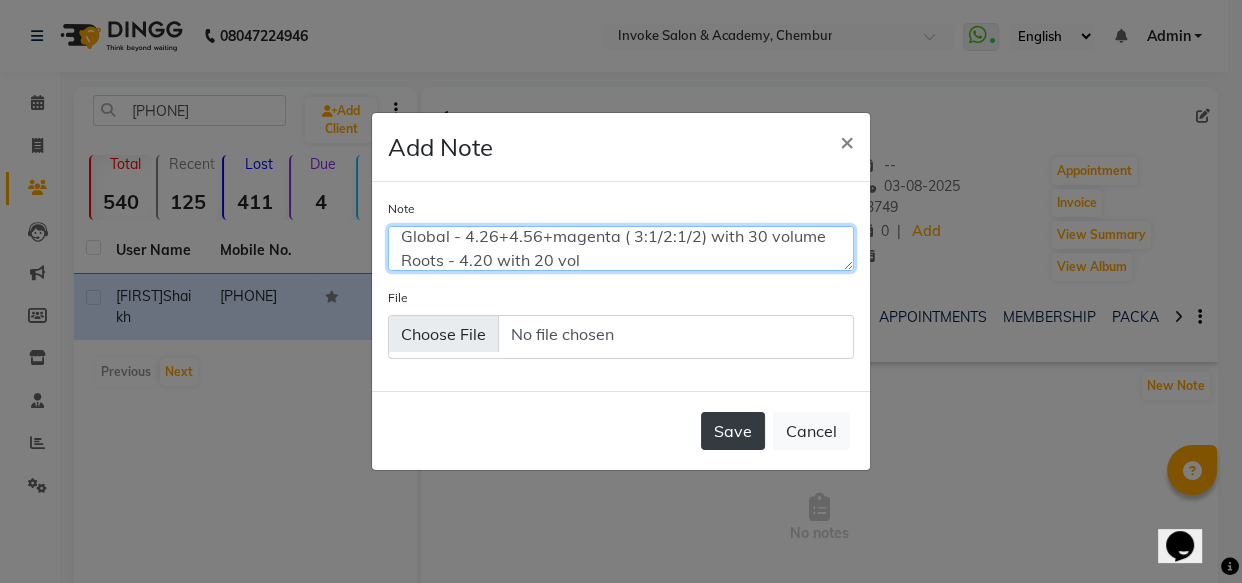 type on "Global - 4.26+4.56+magenta ( 3:1/2:1/2) with 30 volume   Roots - 4.20 with 20 vol" 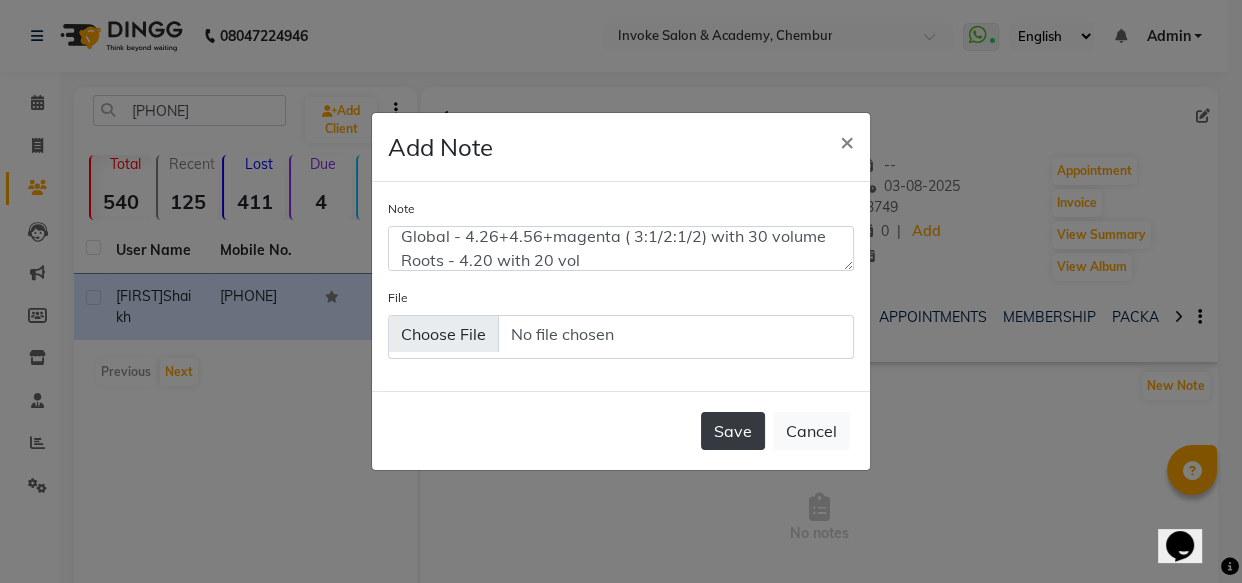 click on "Save" 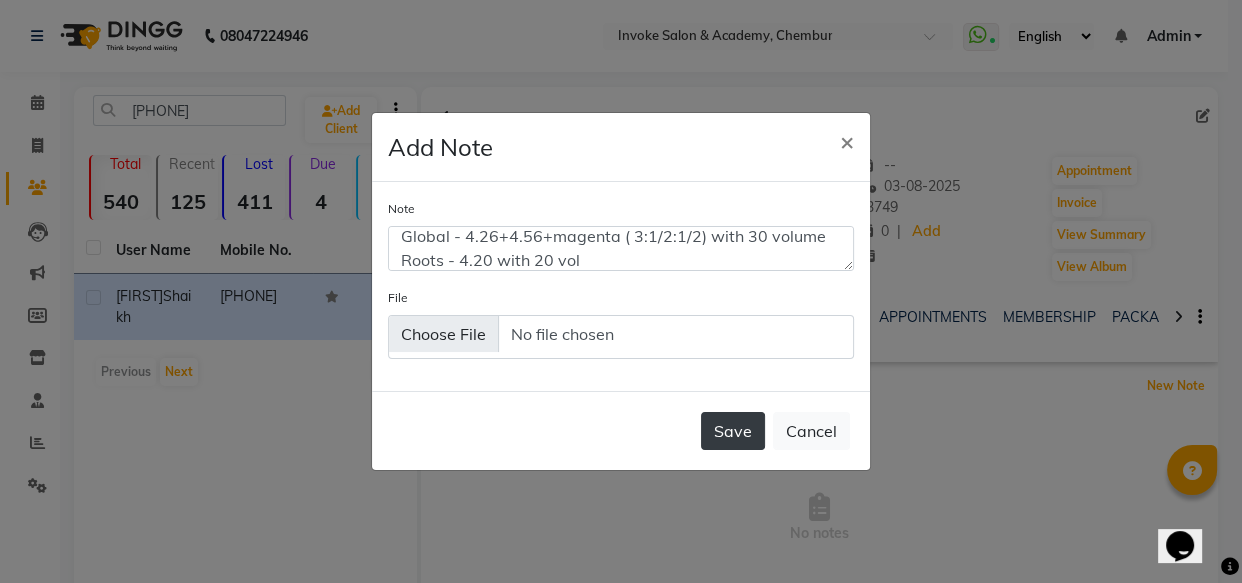 type 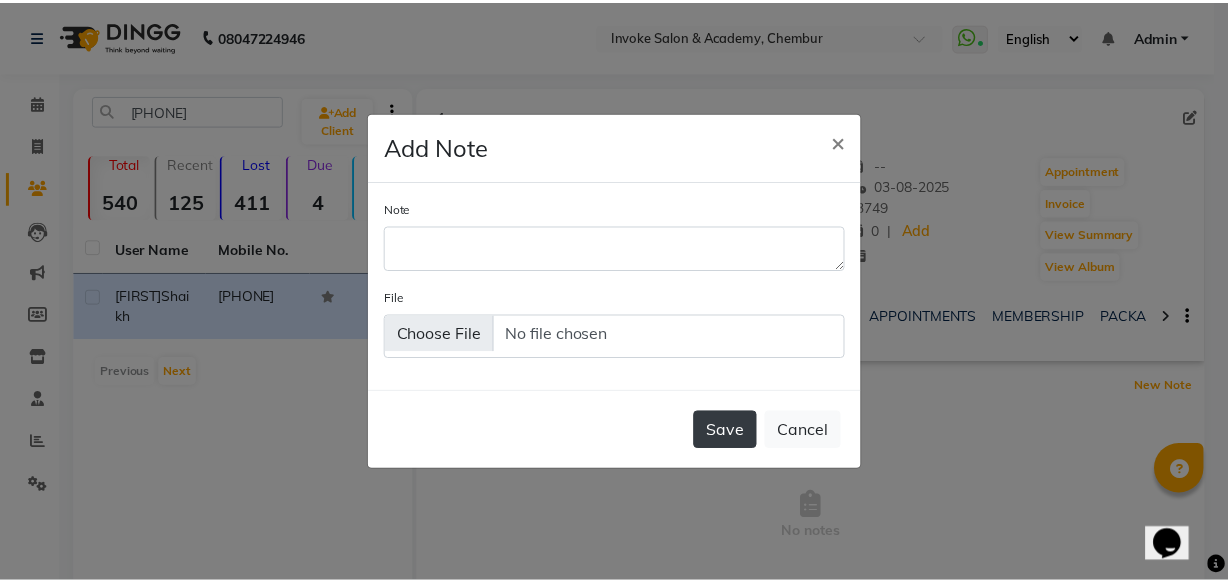 scroll, scrollTop: 0, scrollLeft: 0, axis: both 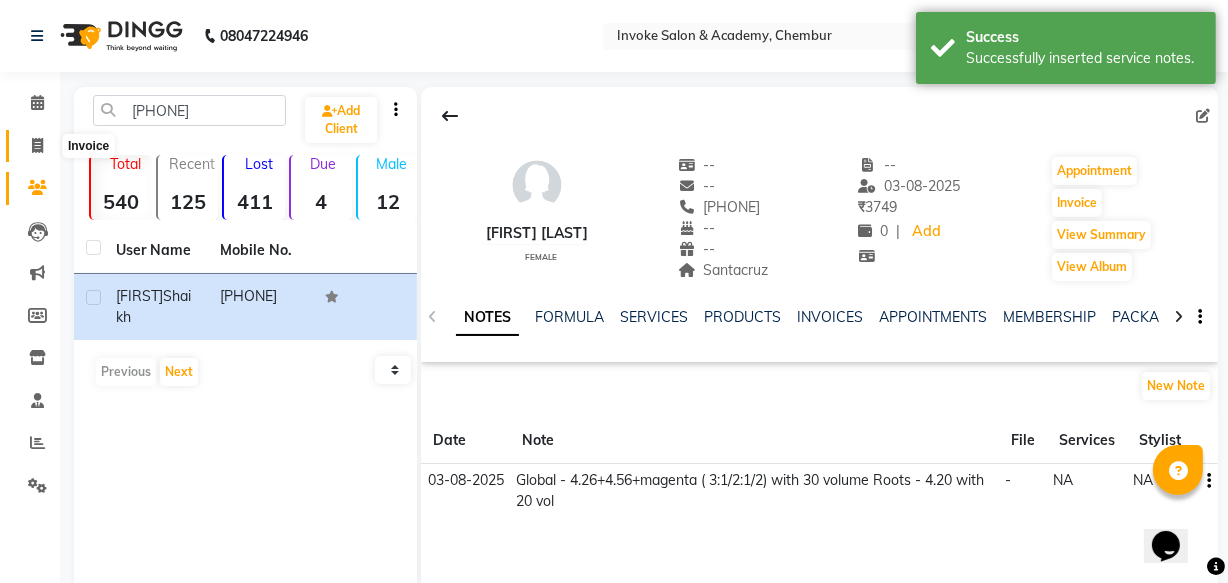 click 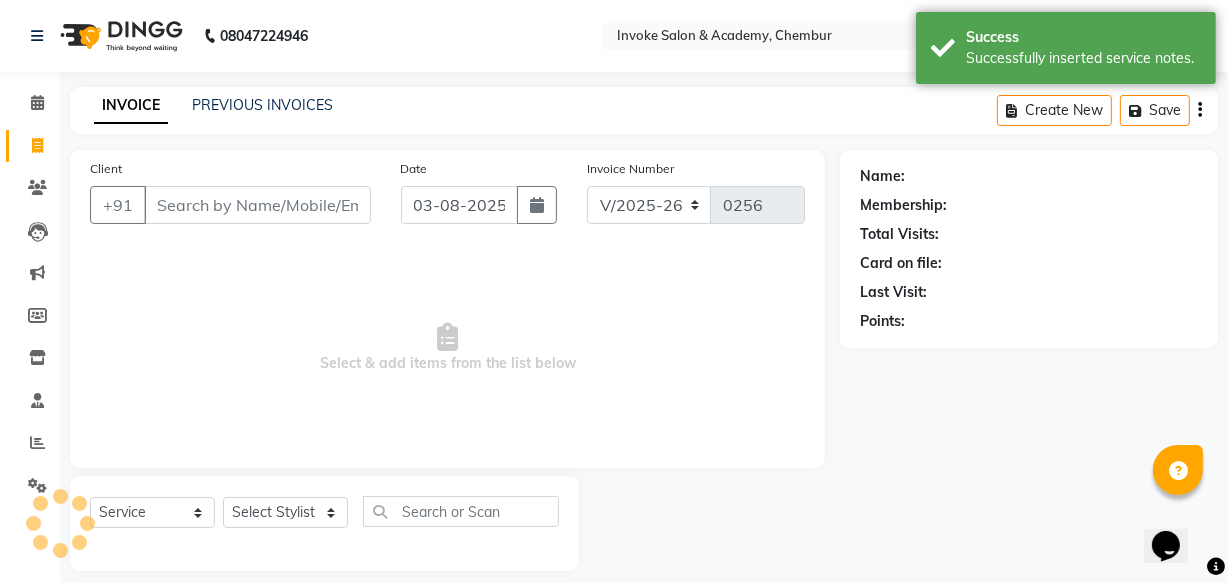 scroll, scrollTop: 19, scrollLeft: 0, axis: vertical 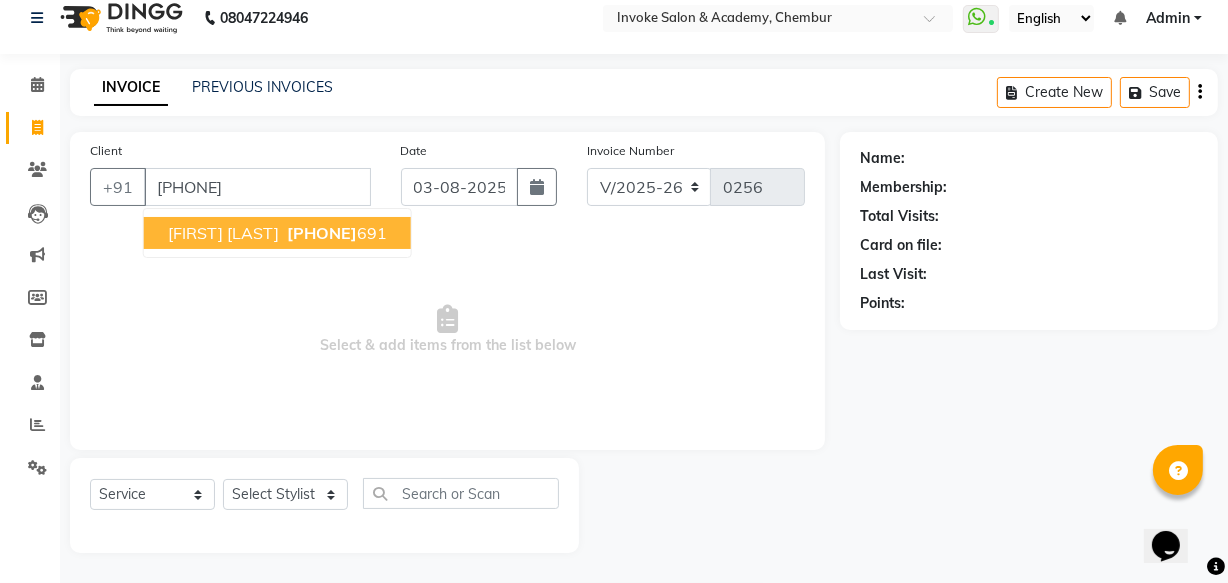 type on "[PHONE]" 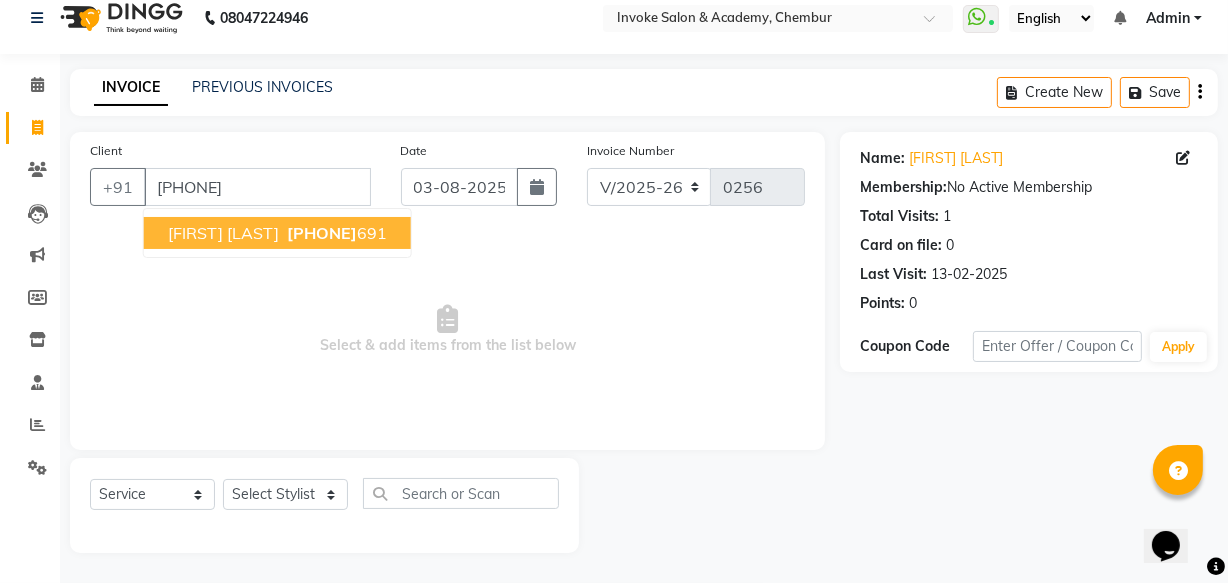 click on "[PHONE]" at bounding box center [322, 233] 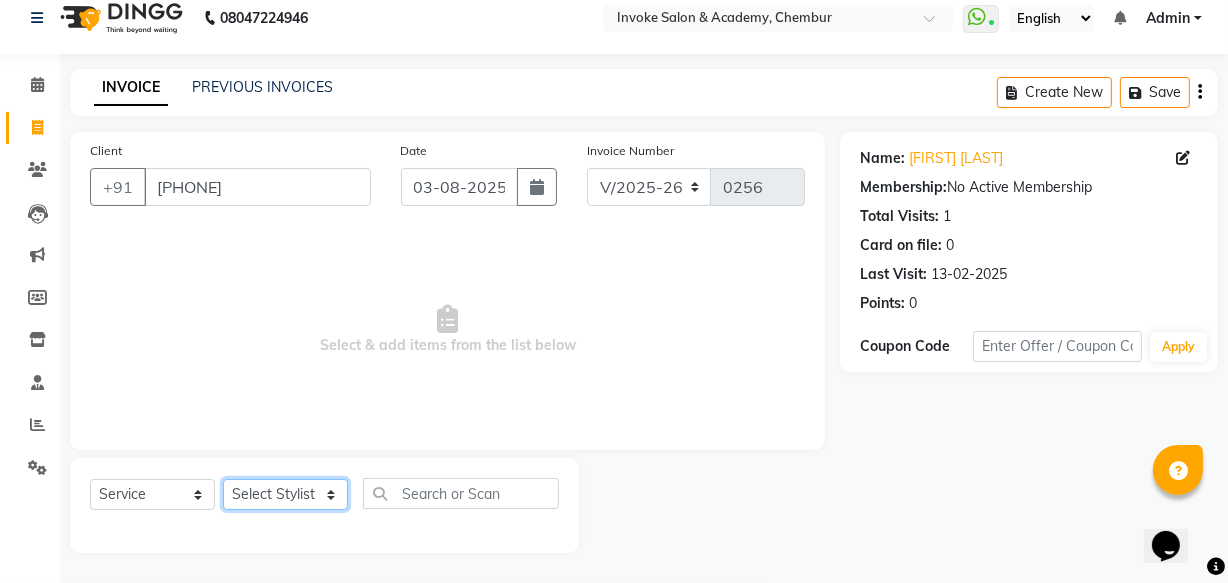 click on "Select Stylist [NAME]  [NAME] [NAME] [NAME]" 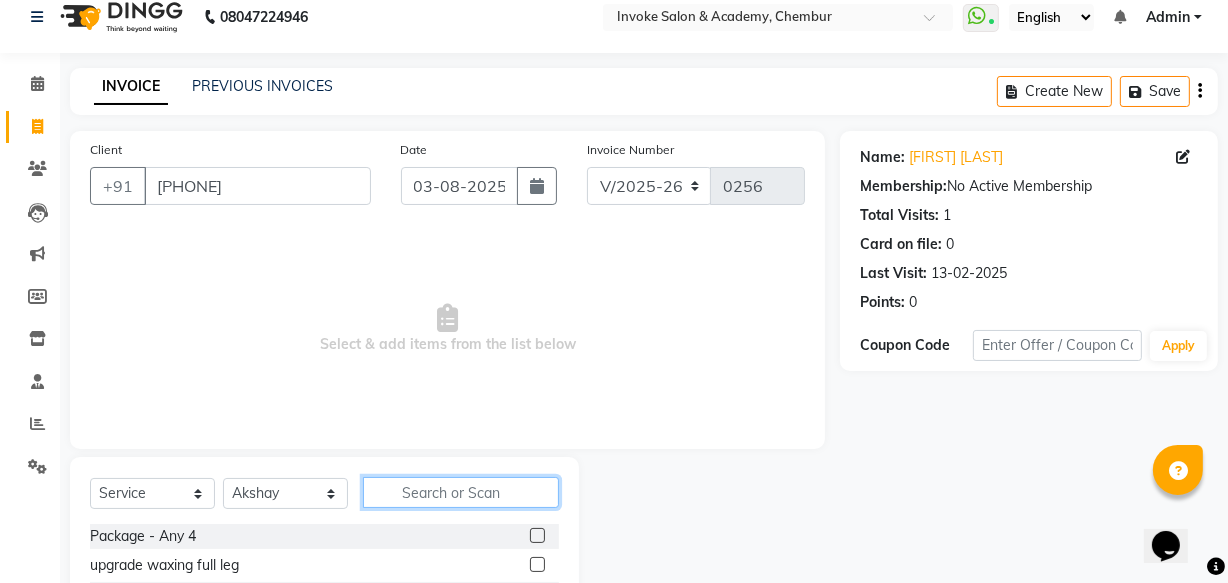 click 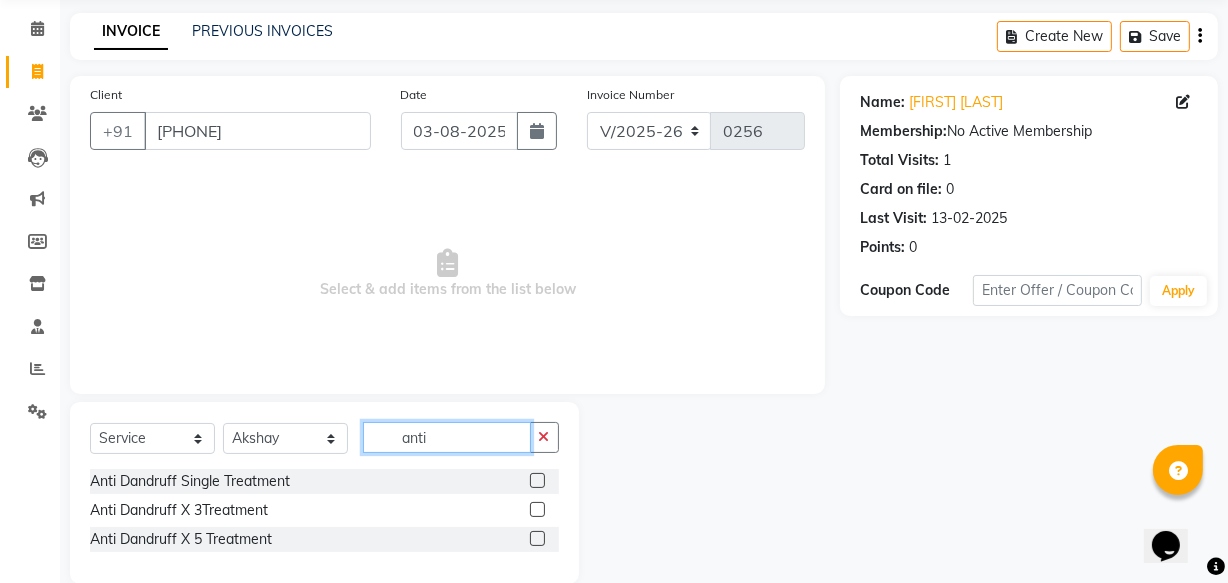 scroll, scrollTop: 105, scrollLeft: 0, axis: vertical 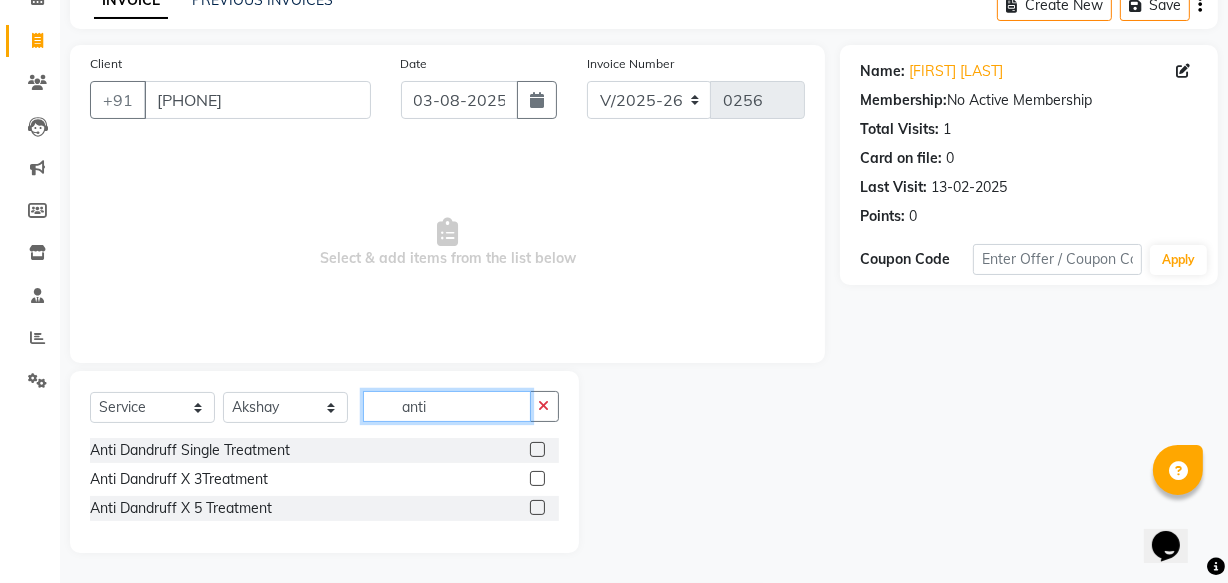 type on "anti" 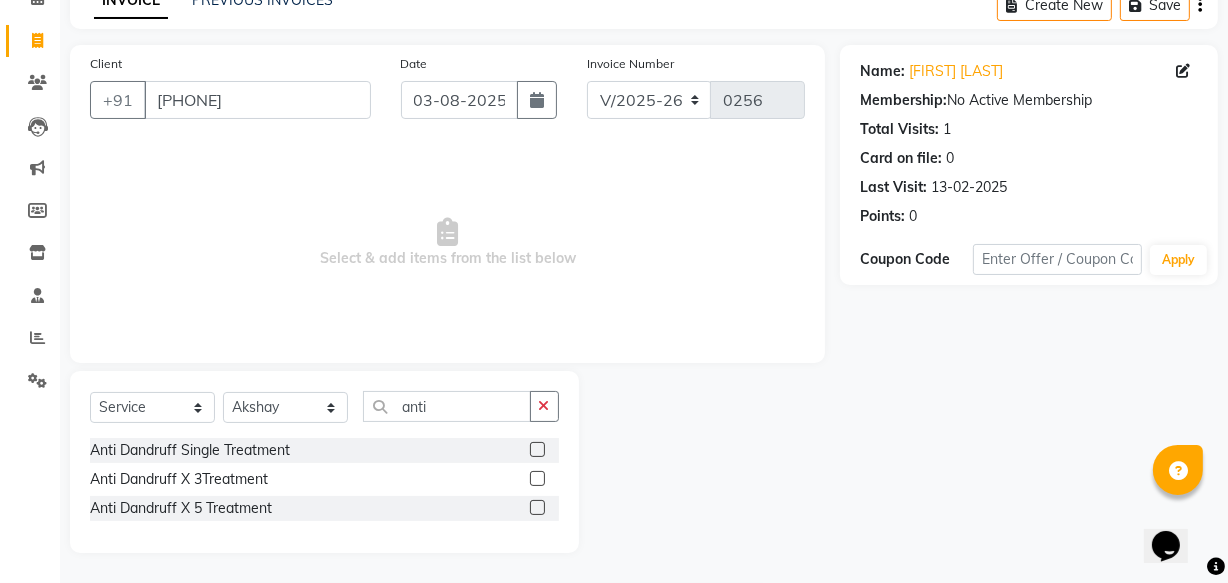 click 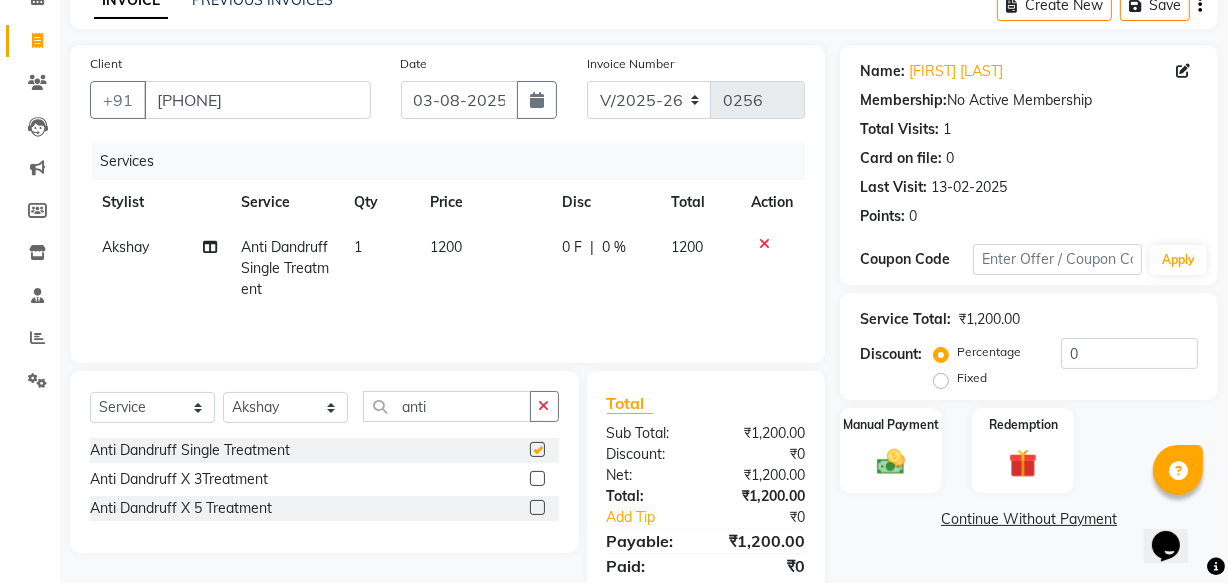checkbox on "false" 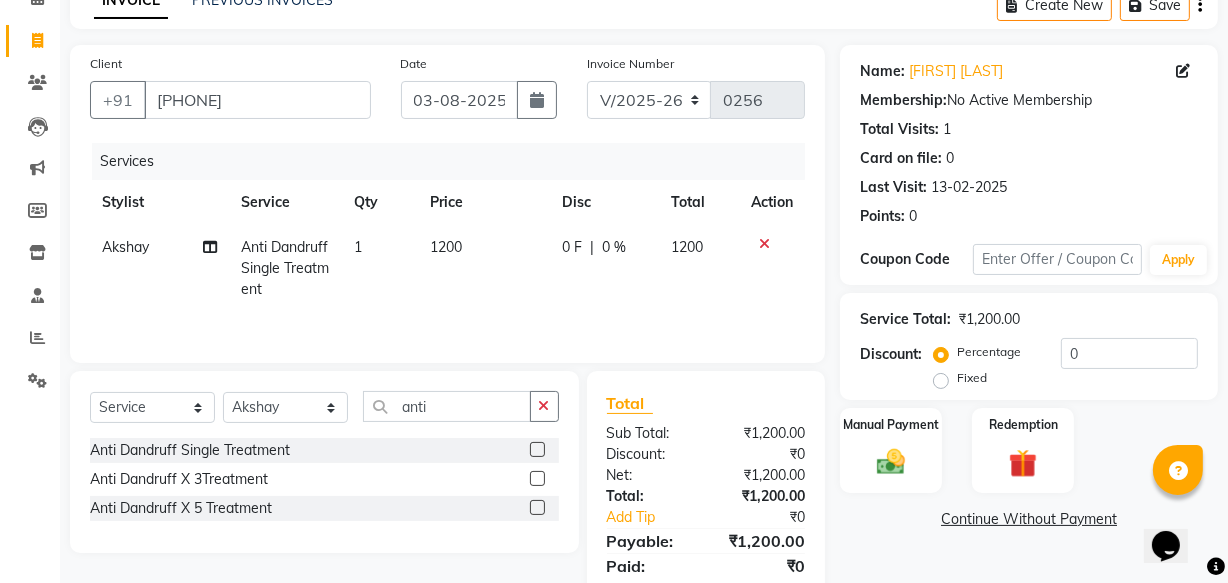 scroll, scrollTop: 175, scrollLeft: 0, axis: vertical 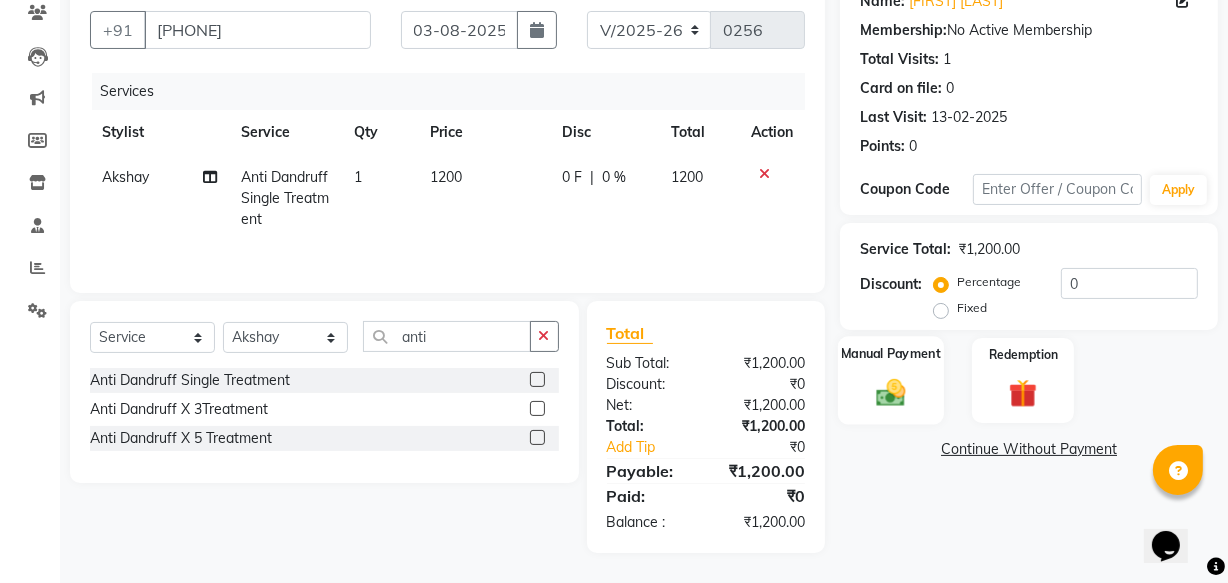 click 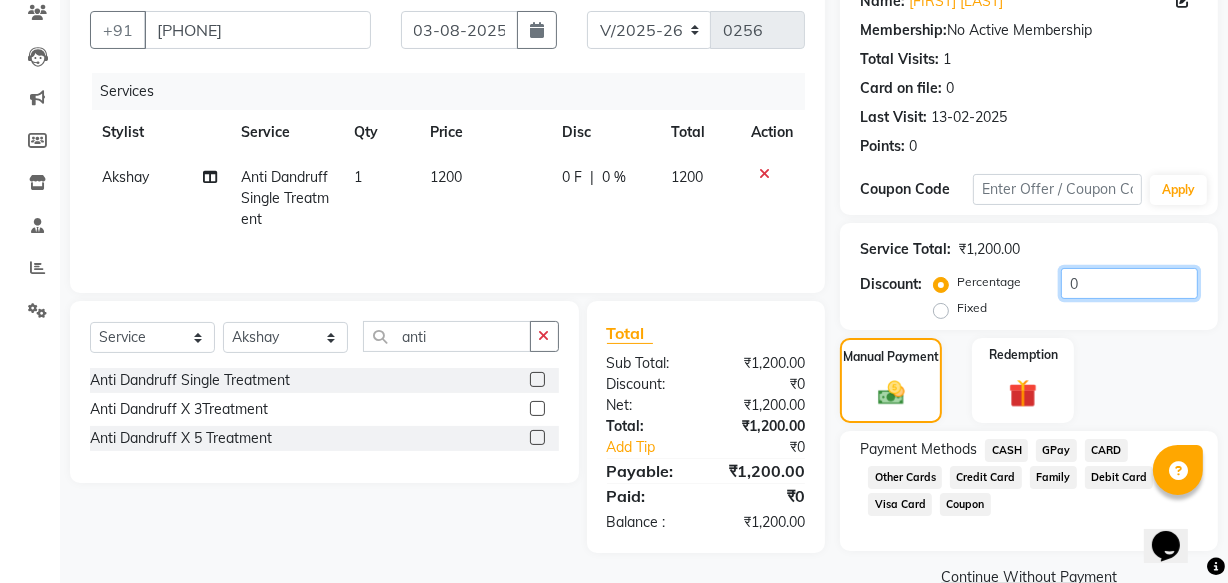 click on "0" 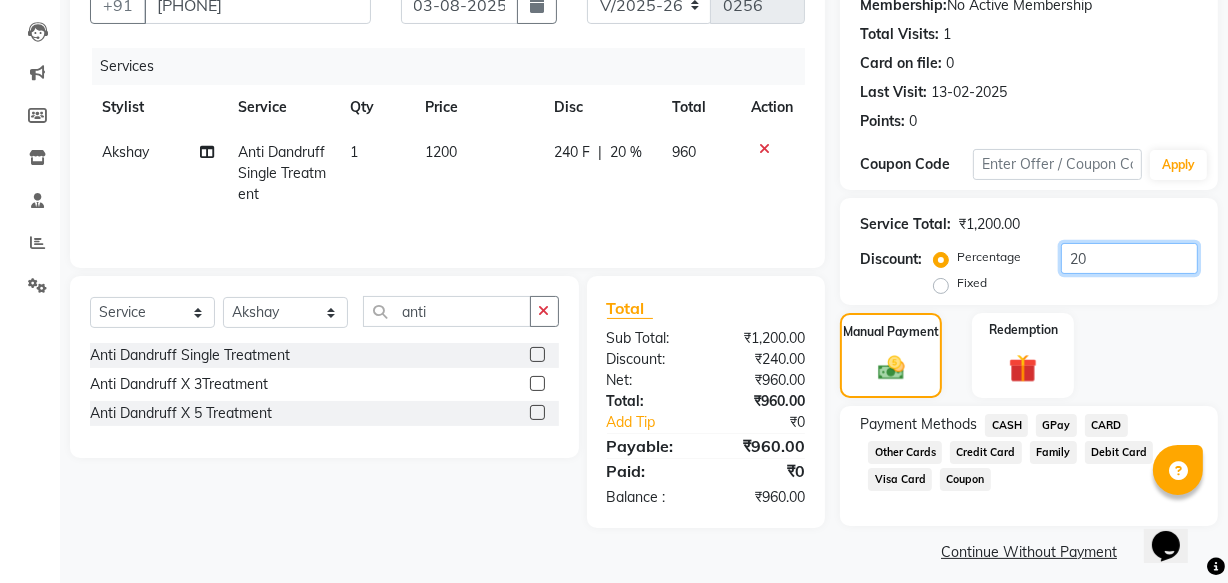 scroll, scrollTop: 213, scrollLeft: 0, axis: vertical 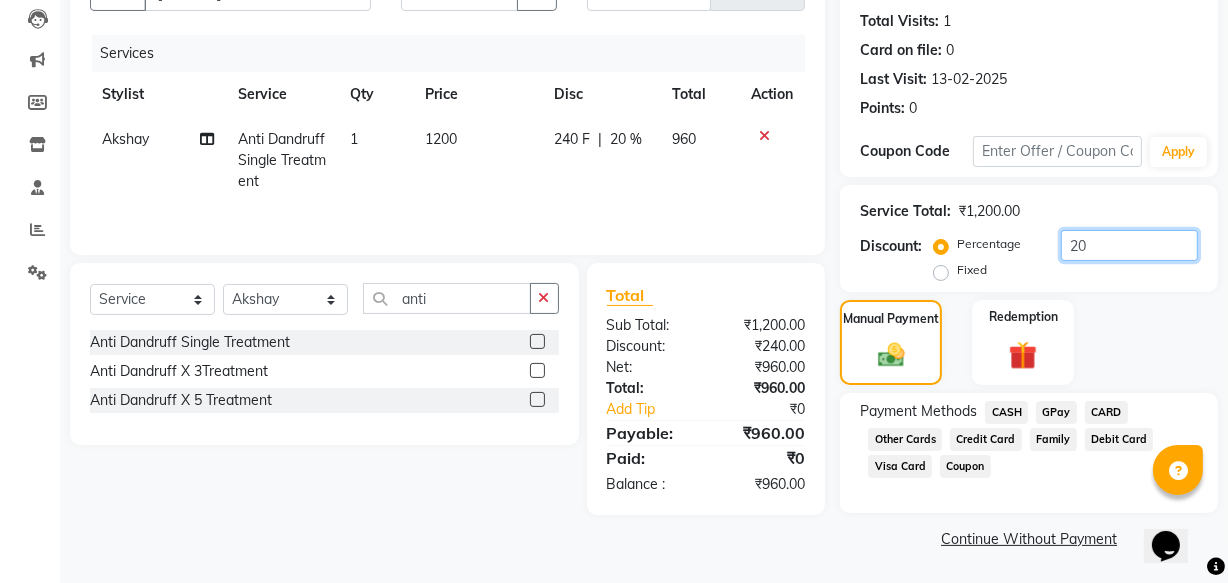 type on "20" 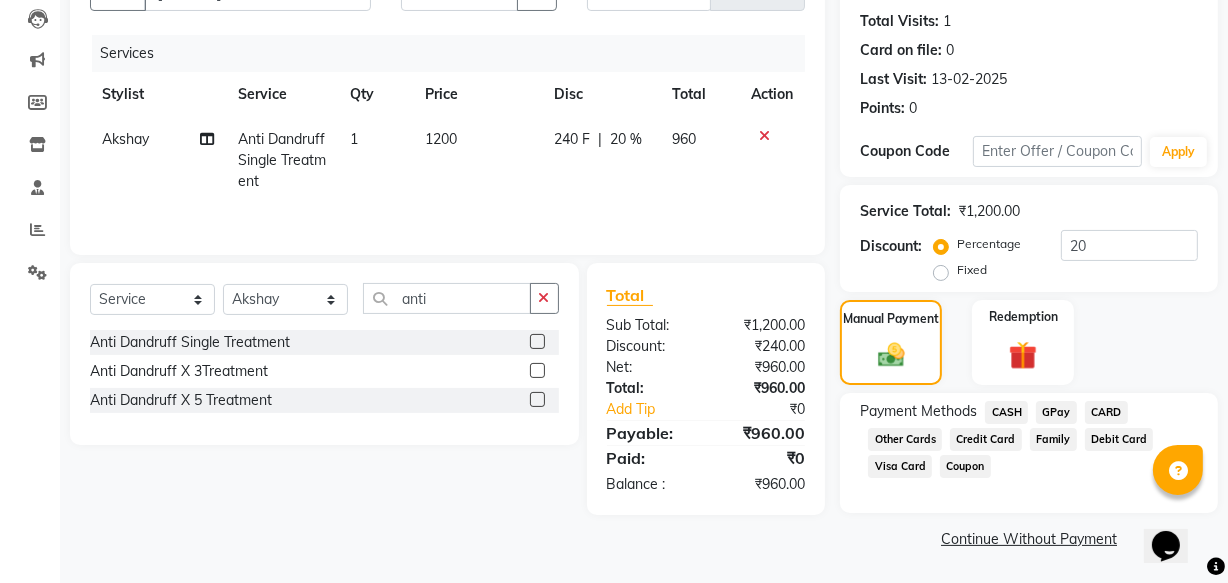 click on "GPay" 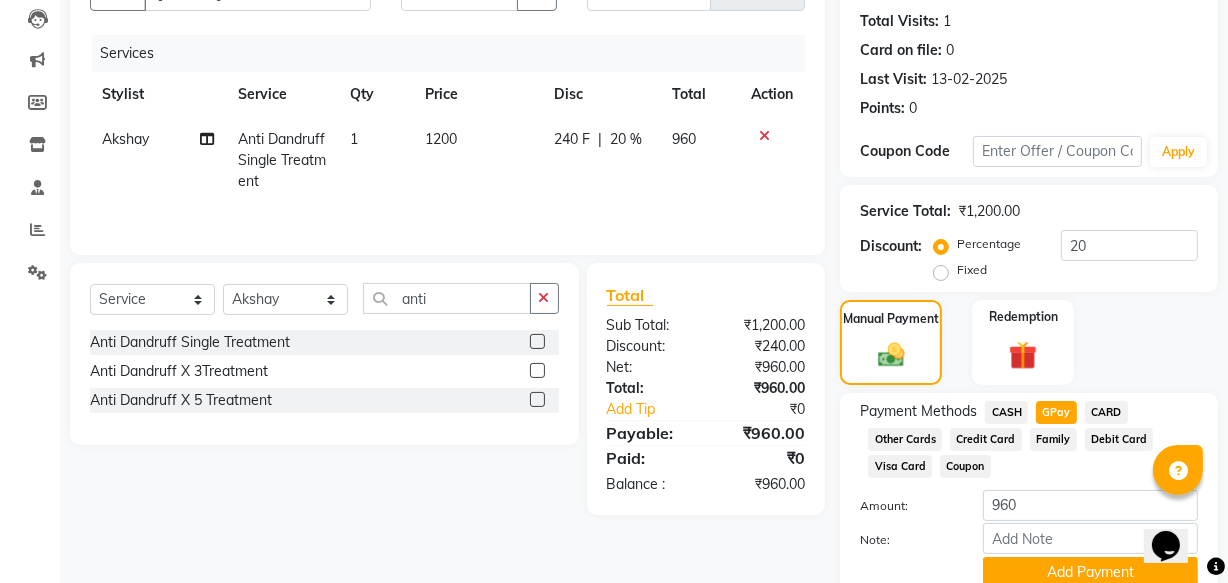 scroll, scrollTop: 297, scrollLeft: 0, axis: vertical 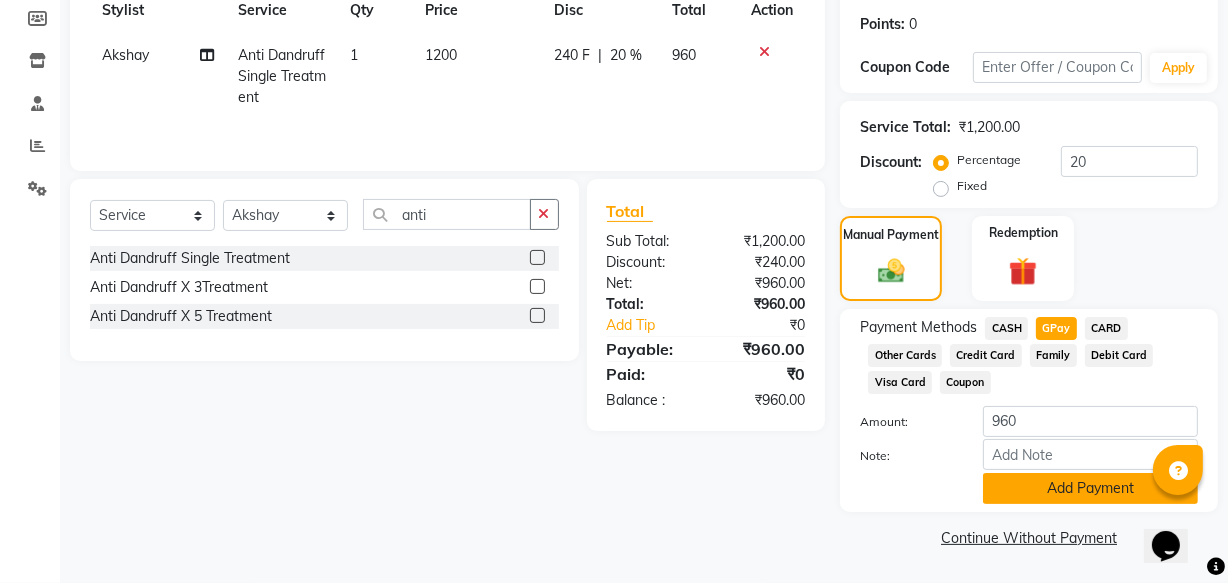 click on "Add Payment" 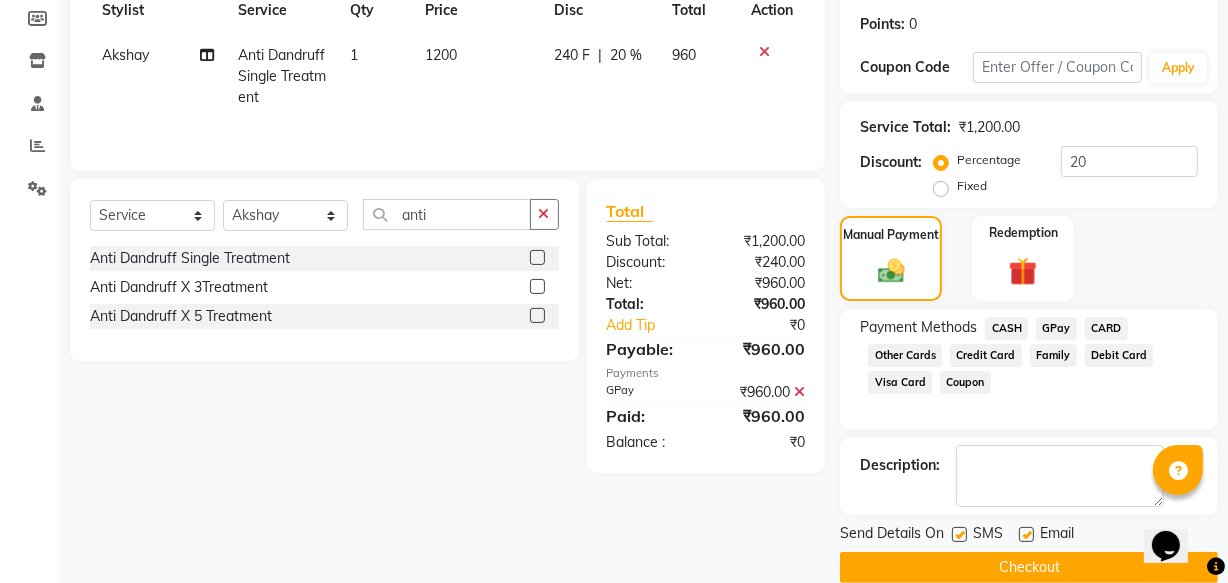 click on "Checkout" 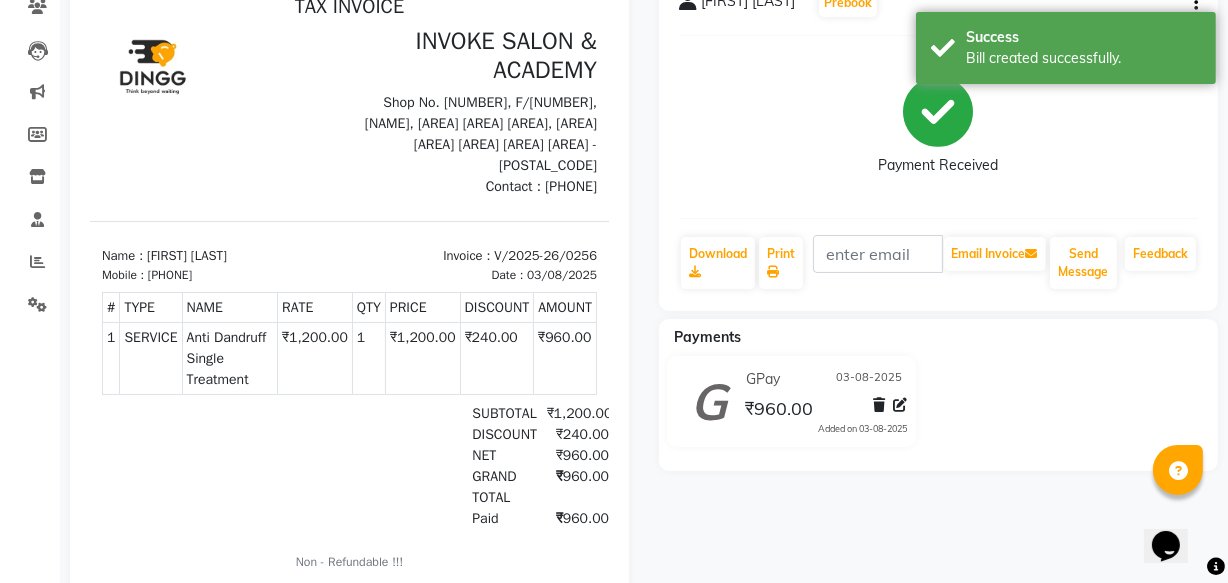 scroll, scrollTop: 0, scrollLeft: 0, axis: both 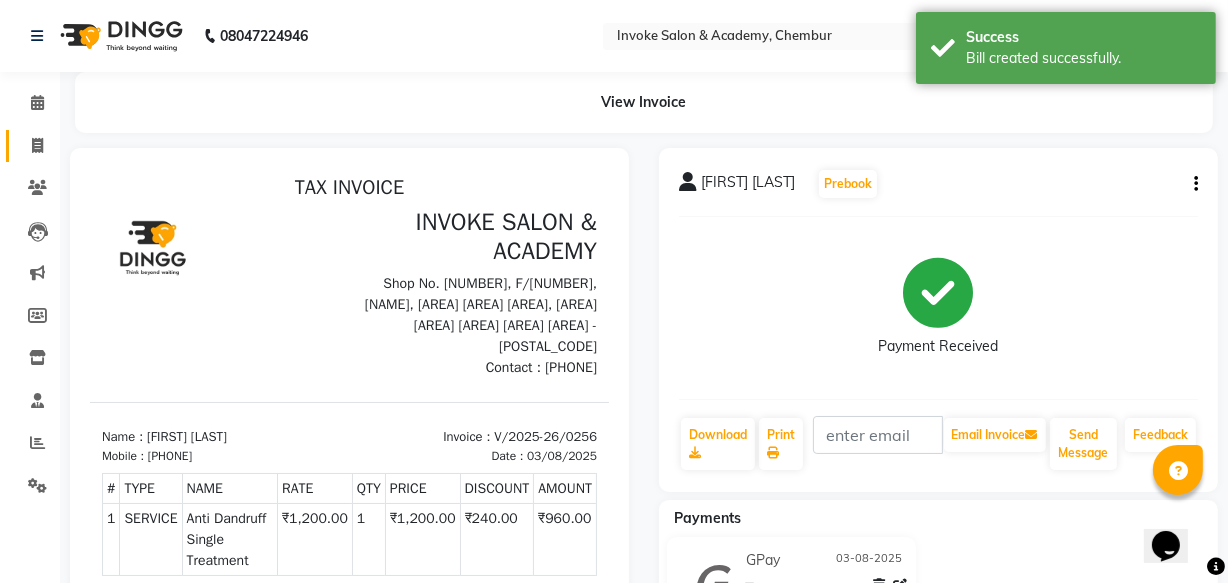 click 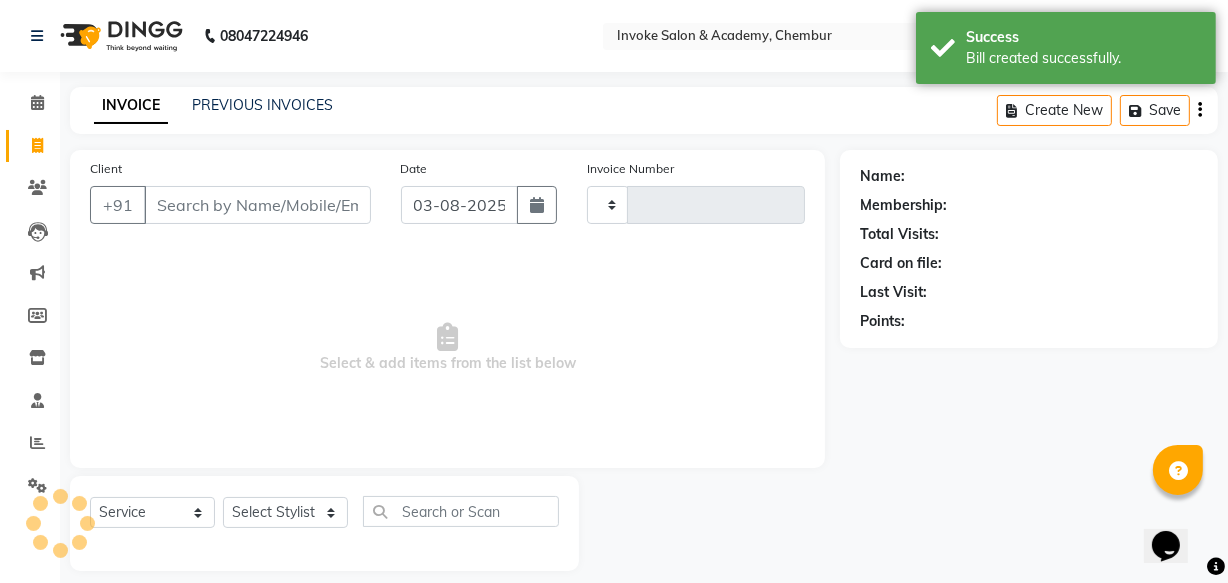 type on "0257" 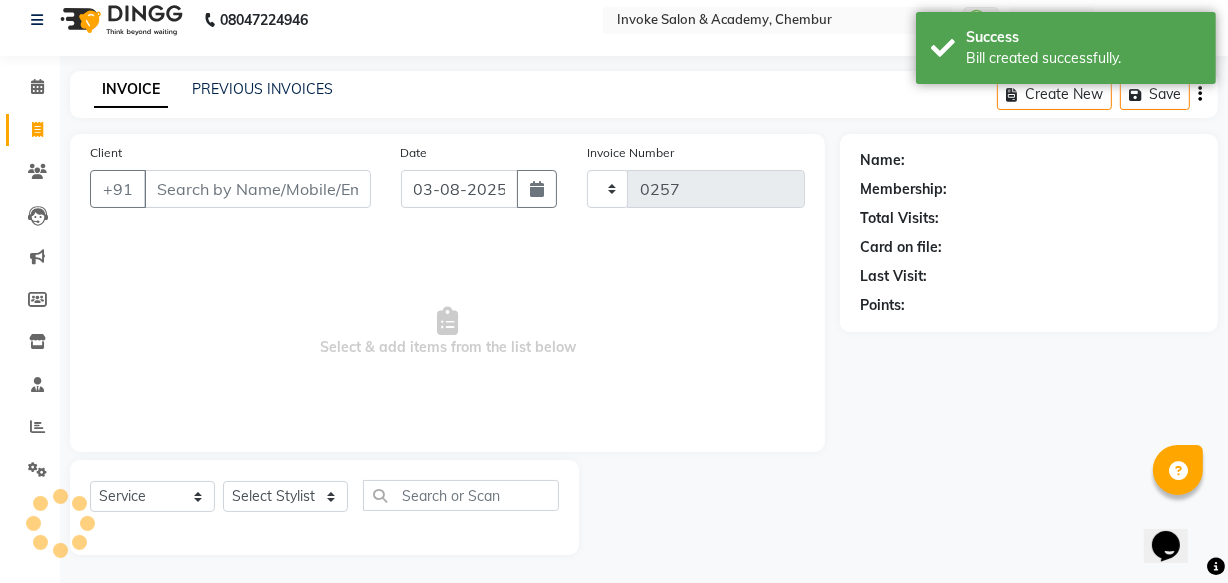 select on "5499" 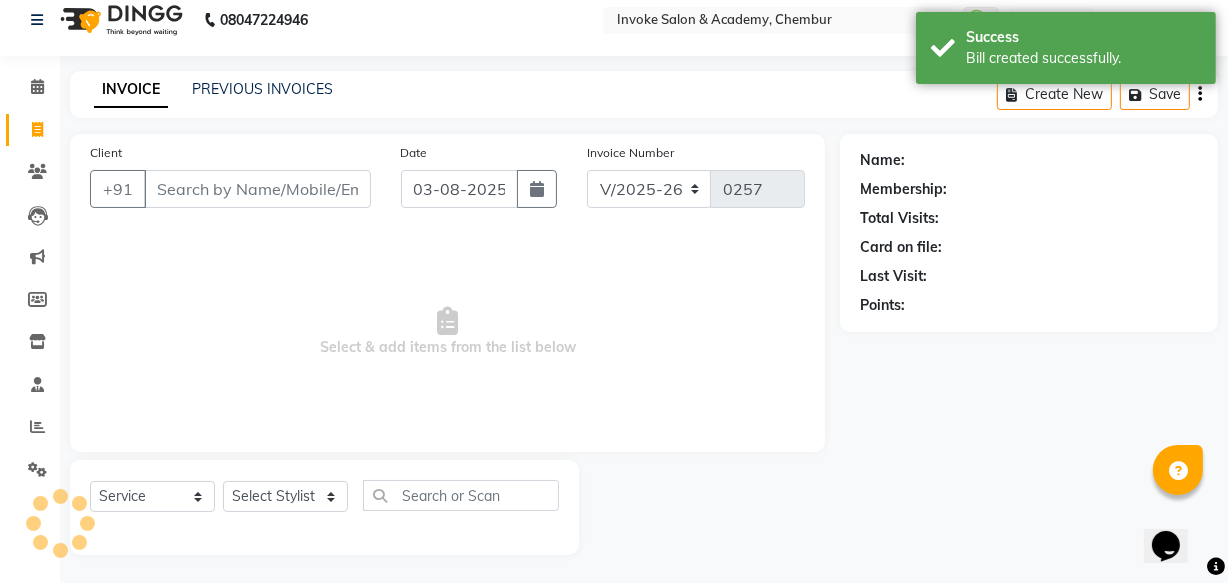 scroll, scrollTop: 19, scrollLeft: 0, axis: vertical 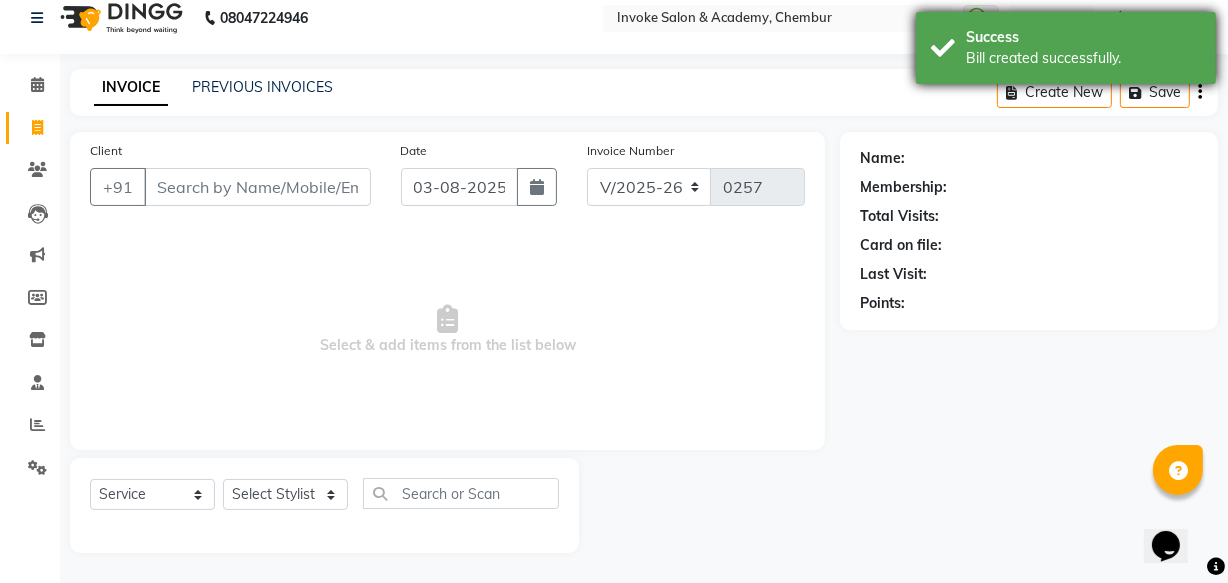 click on "Success   Bill created successfully." at bounding box center (1066, 48) 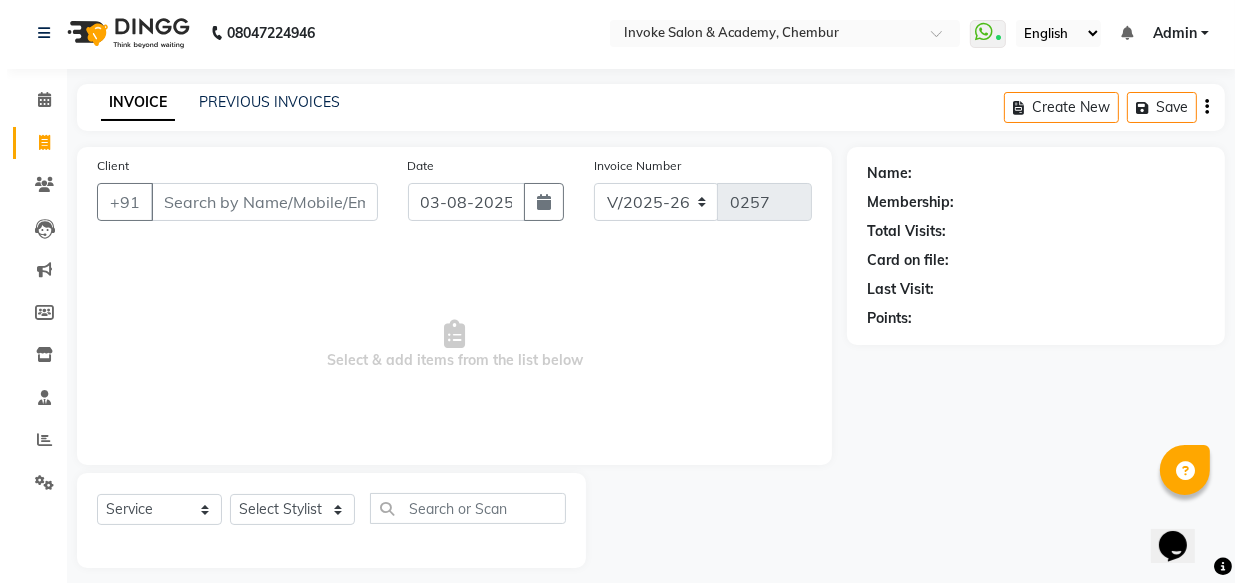 scroll, scrollTop: 0, scrollLeft: 0, axis: both 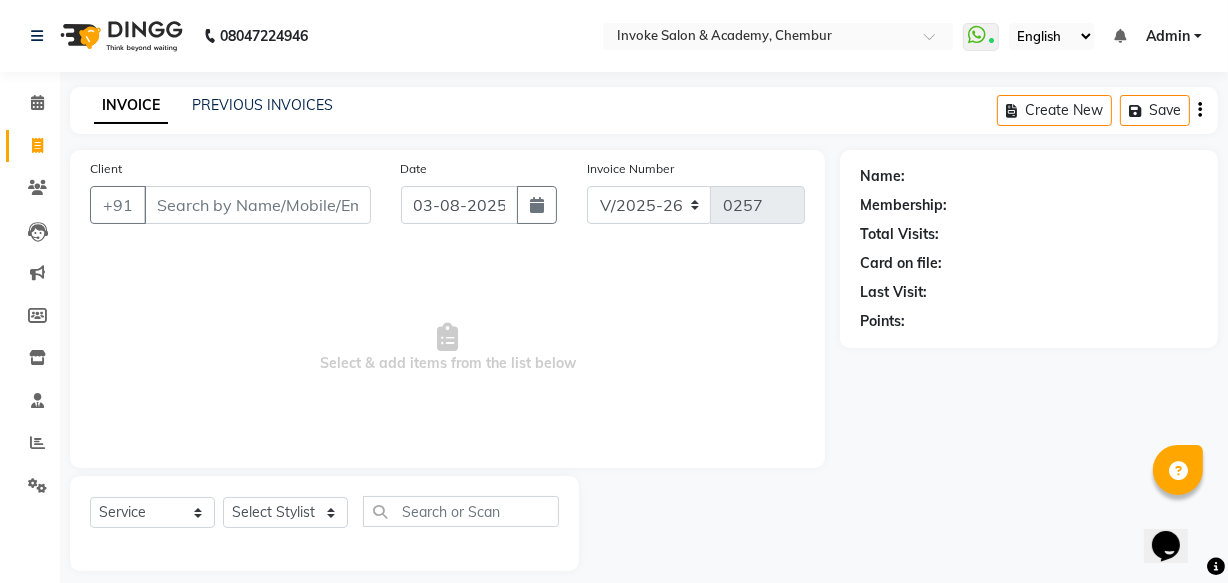 click 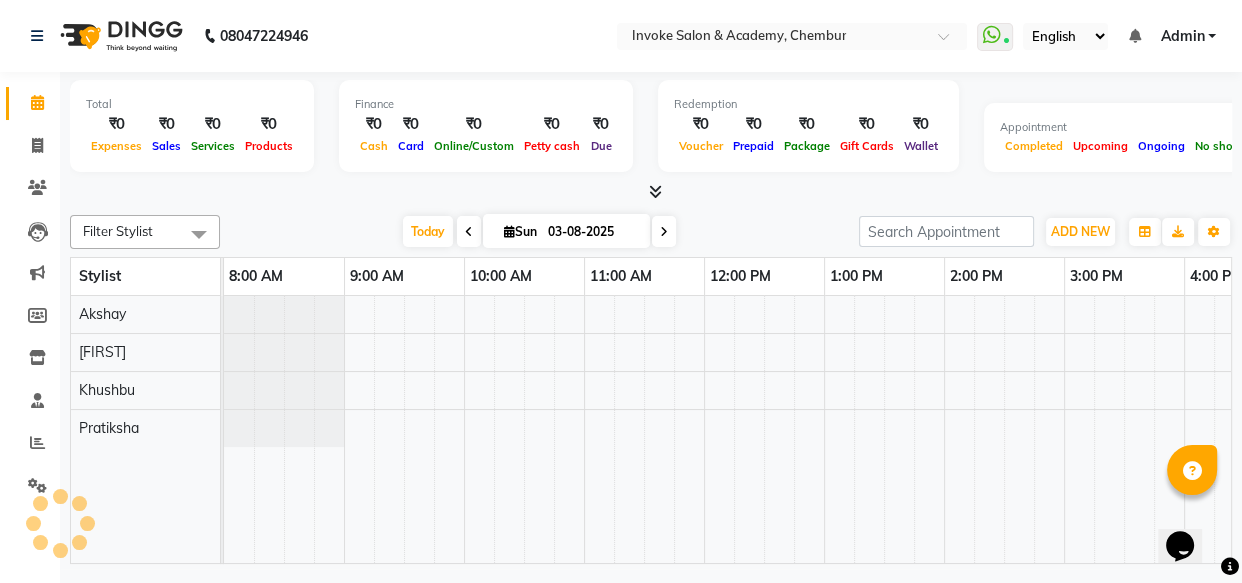 scroll, scrollTop: 0, scrollLeft: 552, axis: horizontal 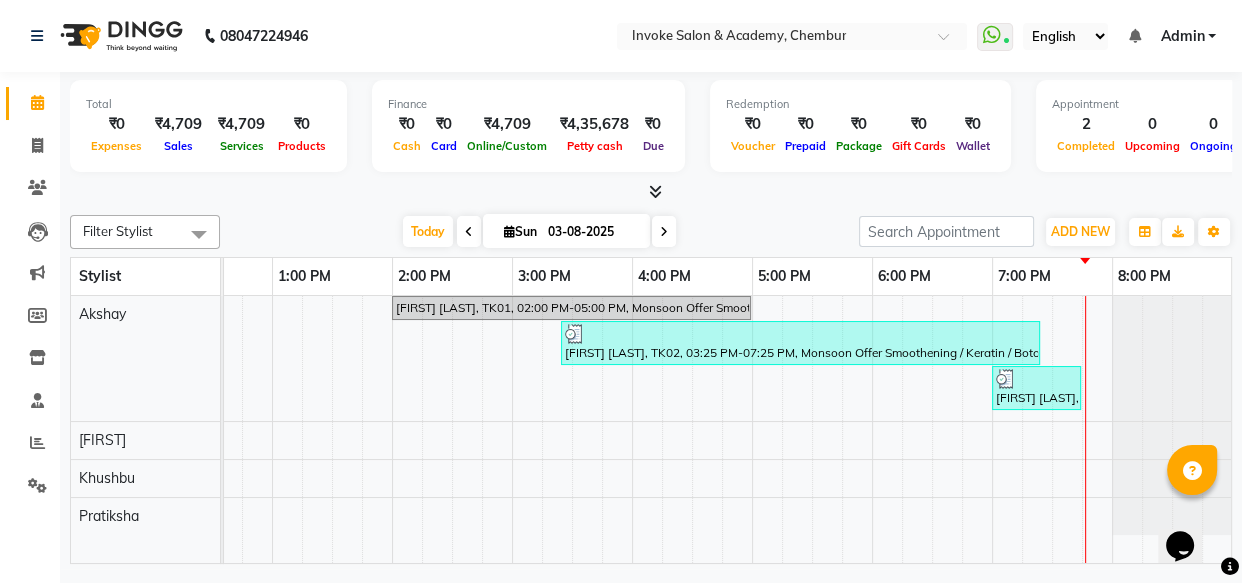 click at bounding box center (655, 191) 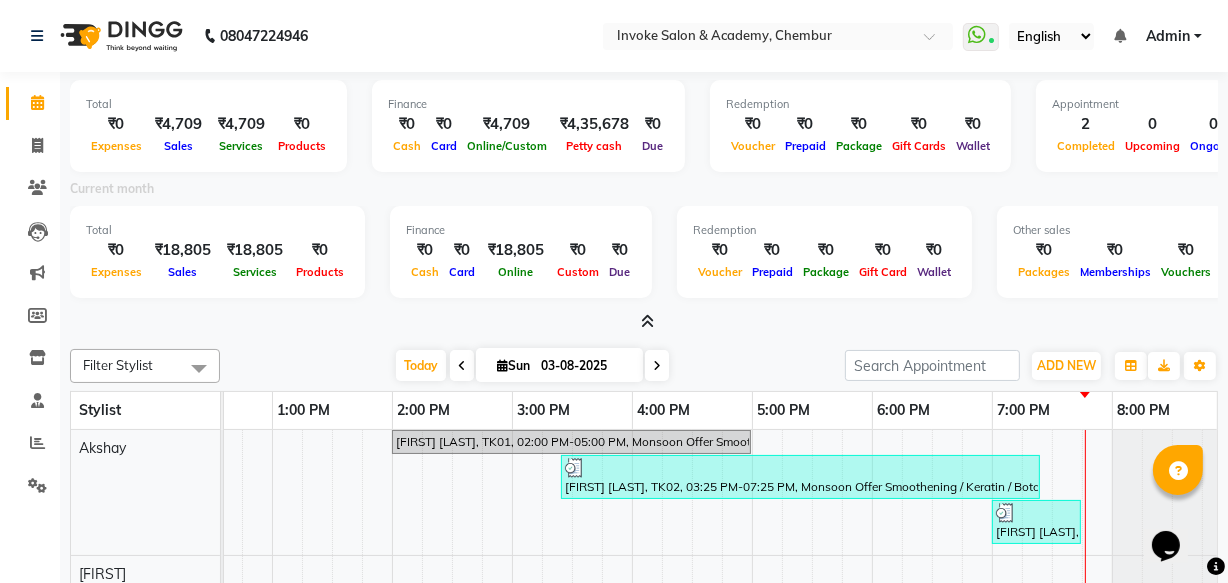 click at bounding box center (648, 321) 